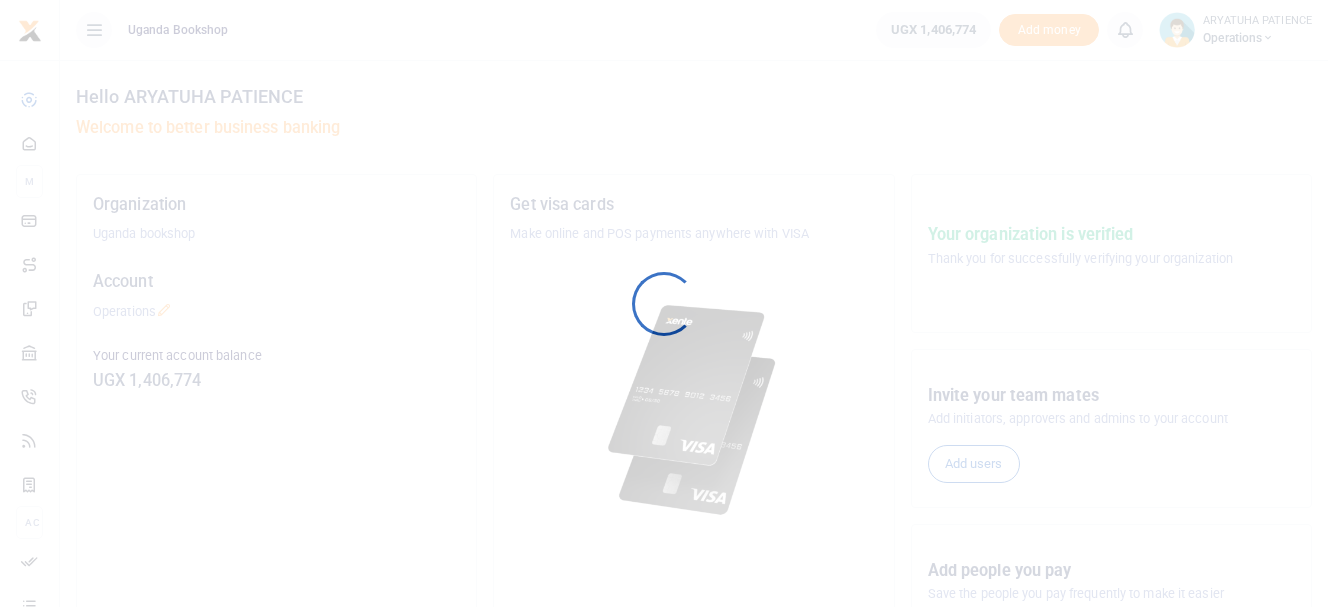 scroll, scrollTop: 0, scrollLeft: 0, axis: both 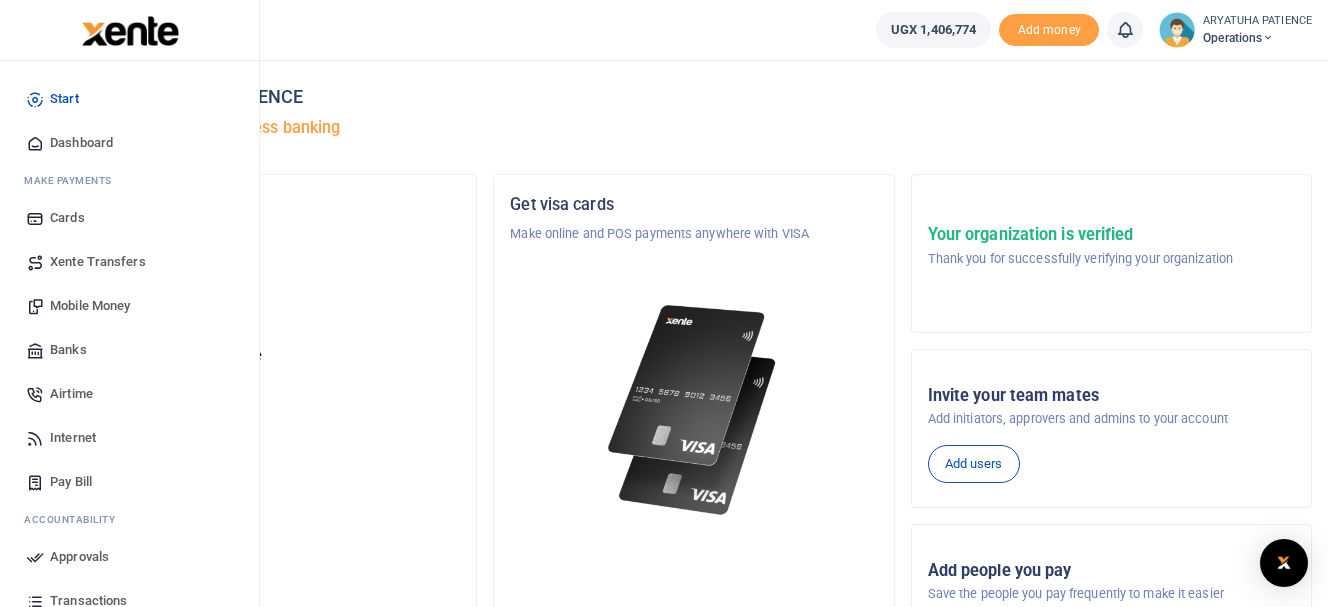 click on "Xente Transfers" at bounding box center (98, 262) 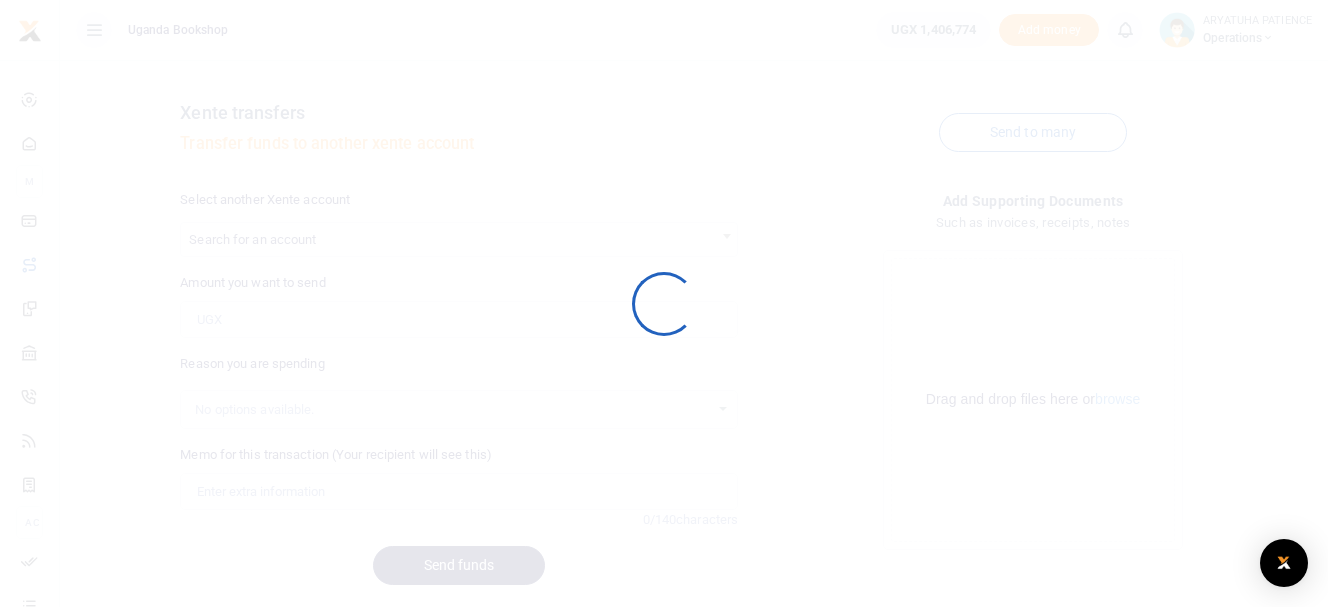 scroll, scrollTop: 0, scrollLeft: 0, axis: both 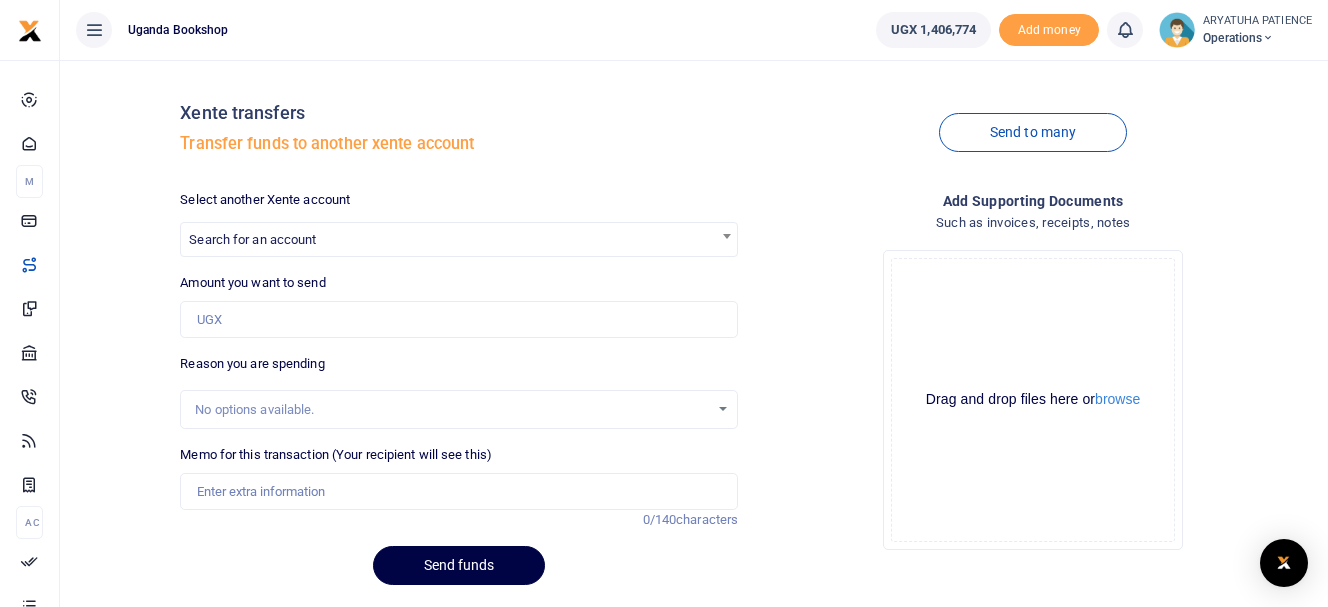 click at bounding box center (727, 236) 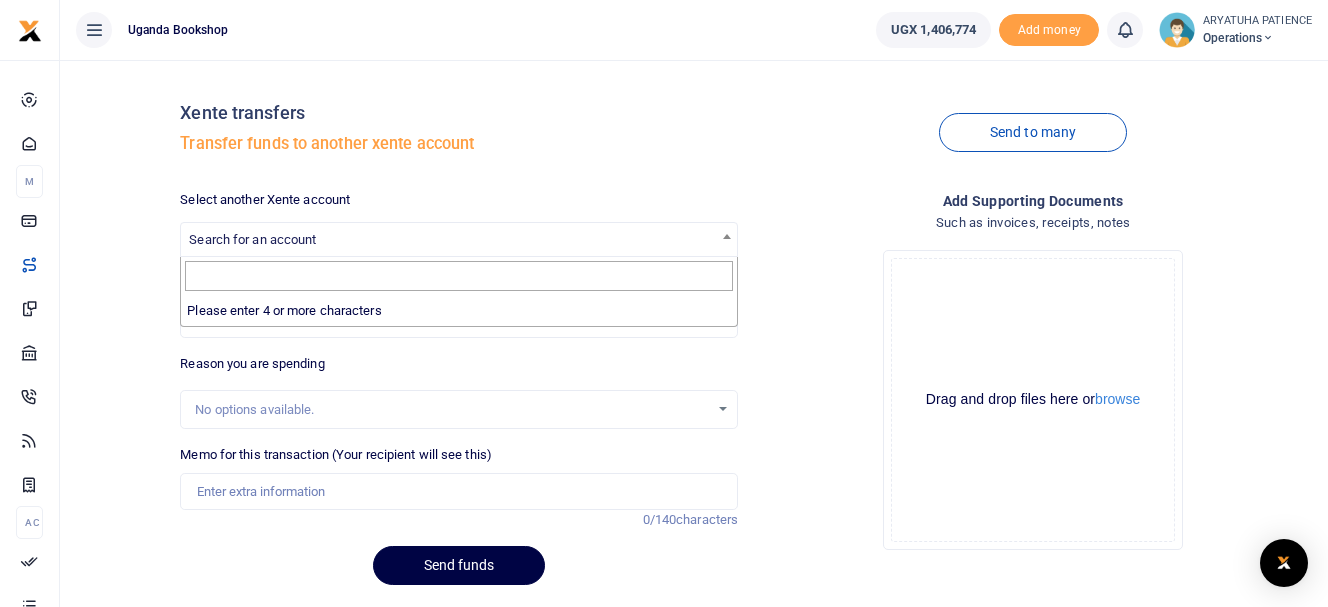 click on "Select another Xente account
Search for an account" at bounding box center [459, 224] 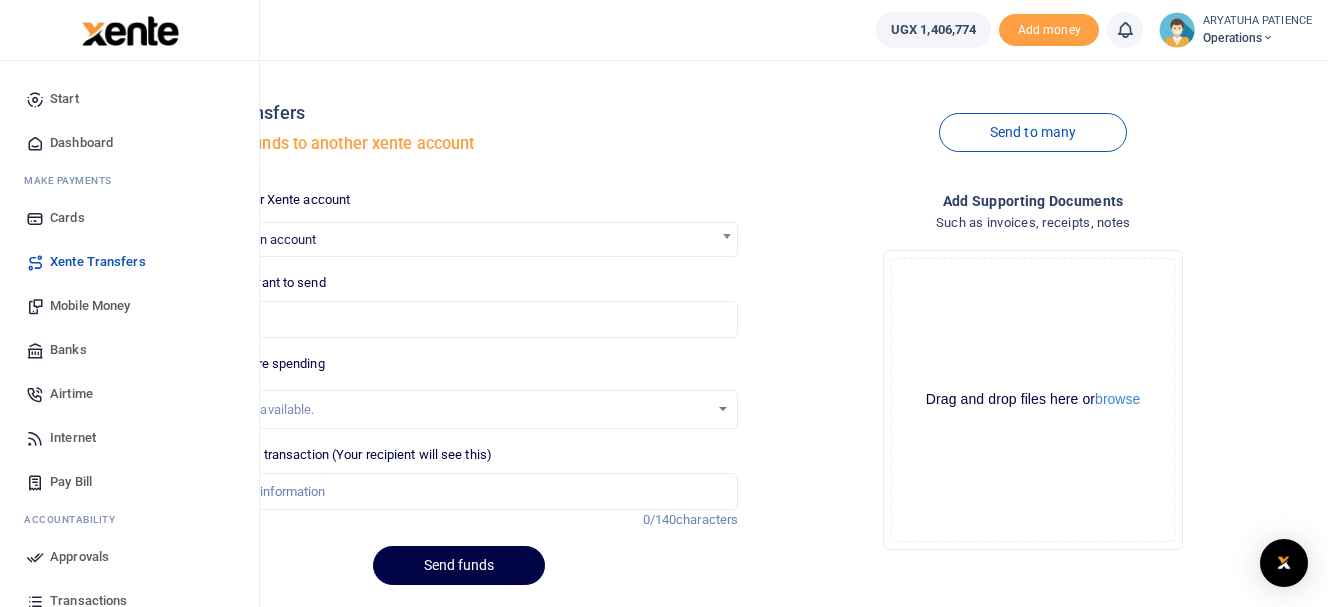 click on "Mobile Money" at bounding box center (90, 306) 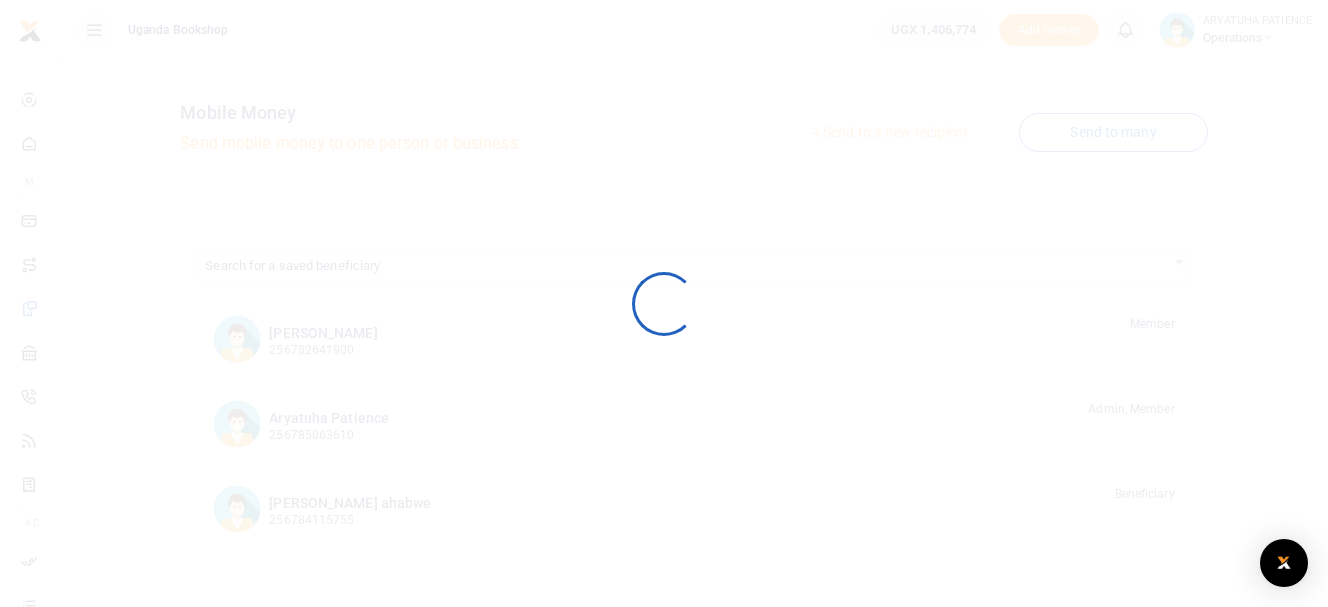 scroll, scrollTop: 0, scrollLeft: 0, axis: both 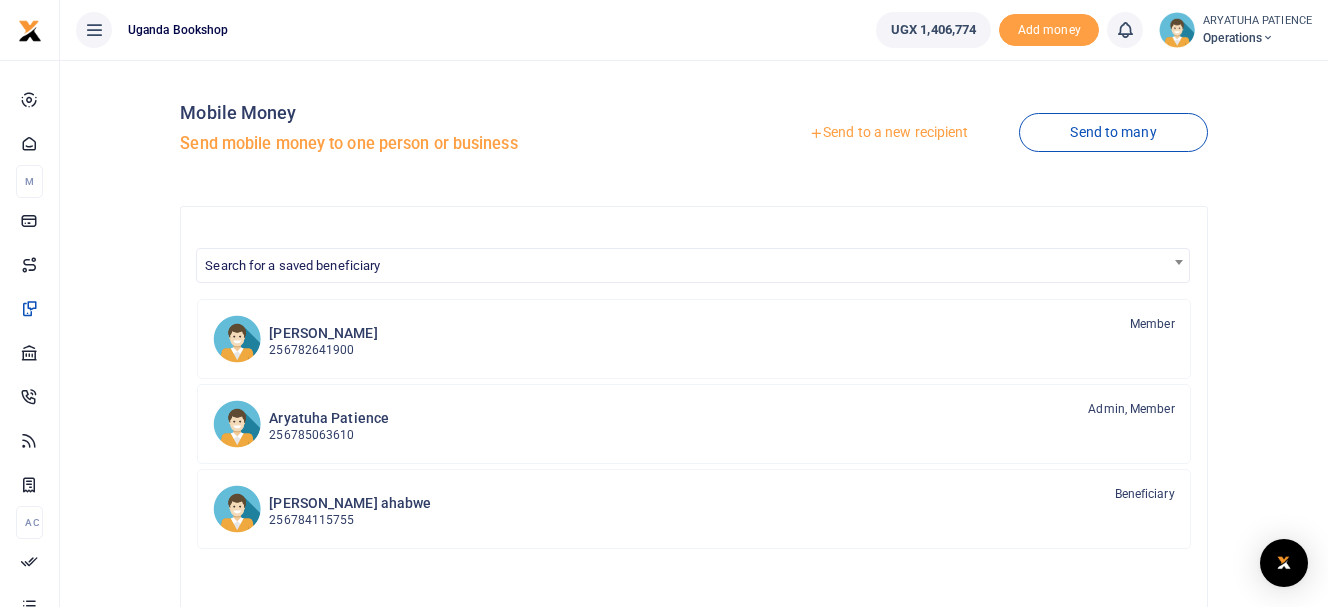 click on "Send to a new recipient" at bounding box center (888, 133) 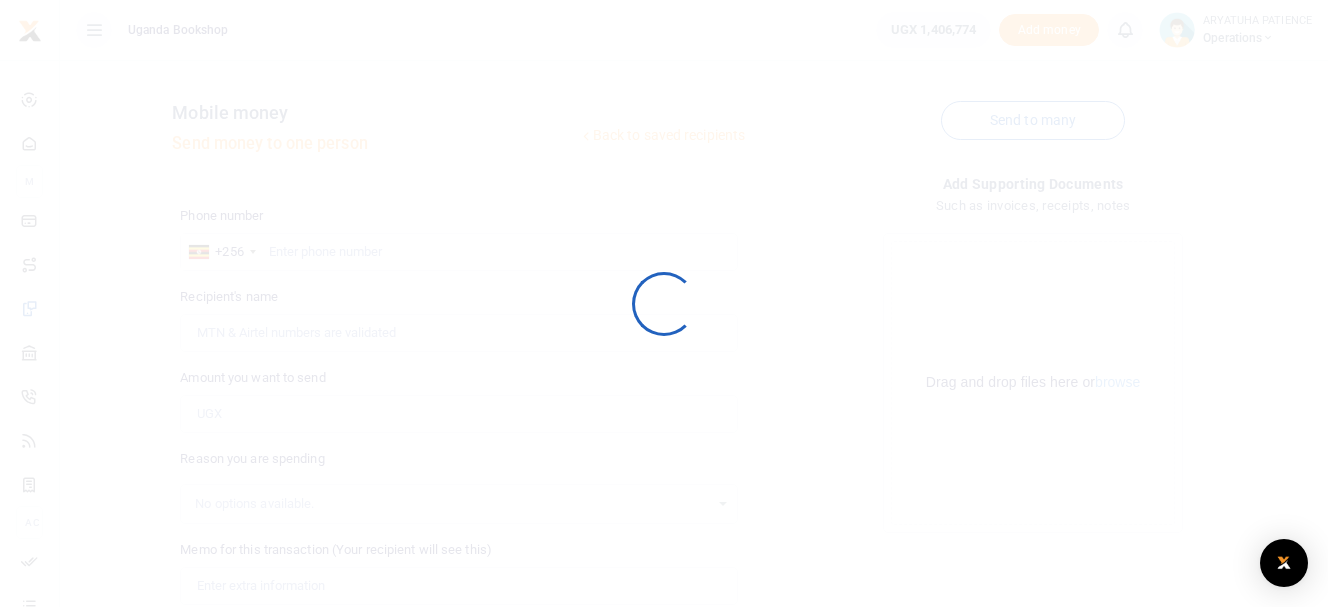 scroll, scrollTop: 0, scrollLeft: 0, axis: both 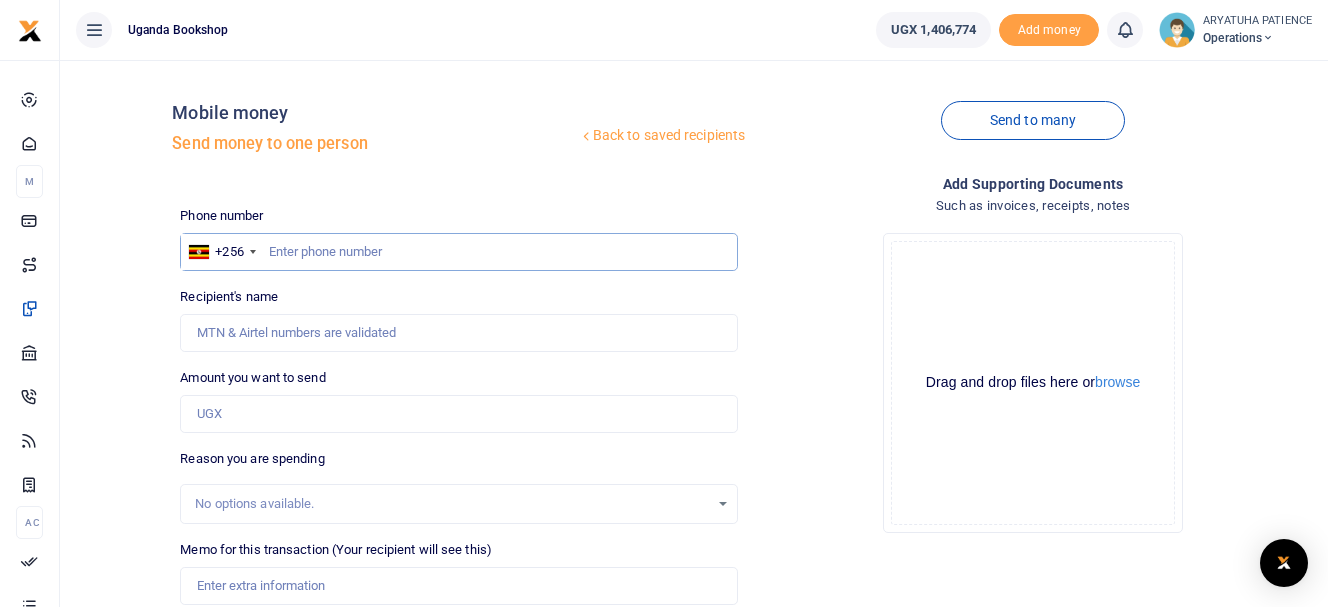 click at bounding box center (459, 252) 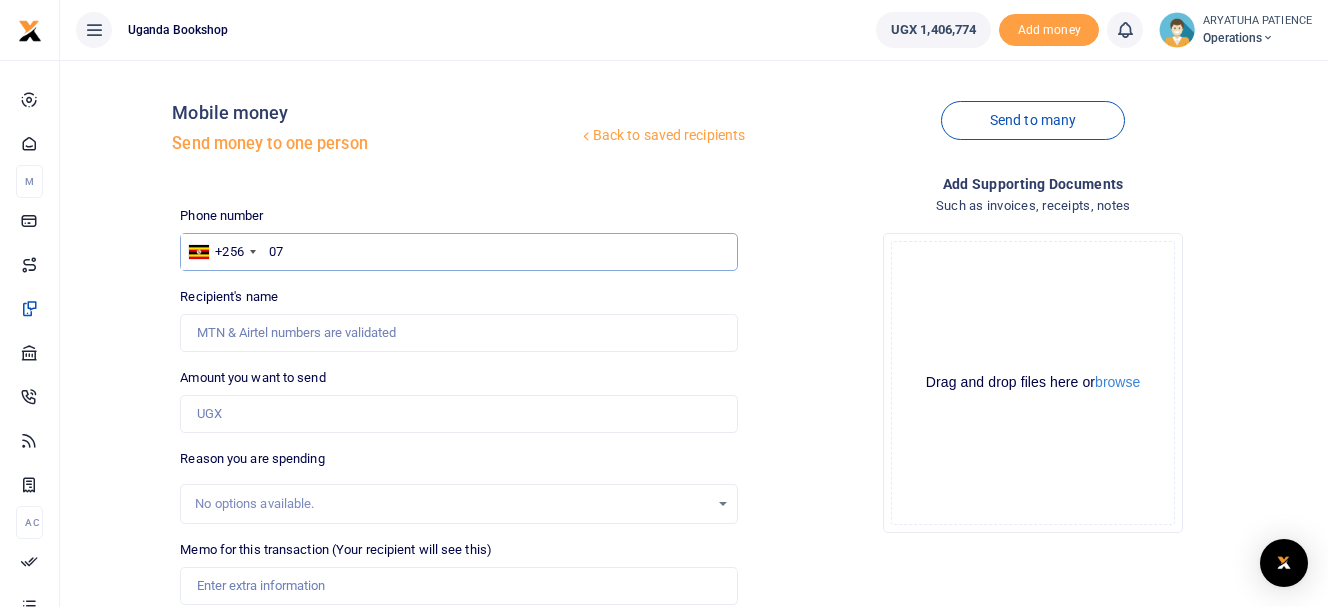 type on "0" 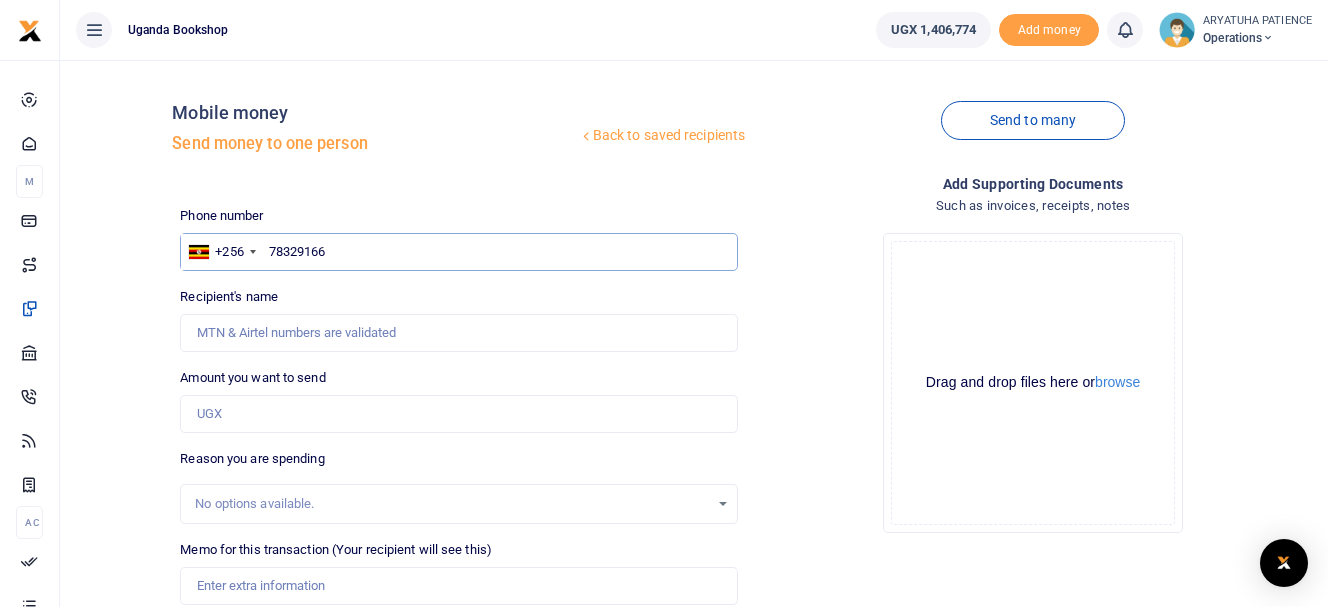 type on "783291664" 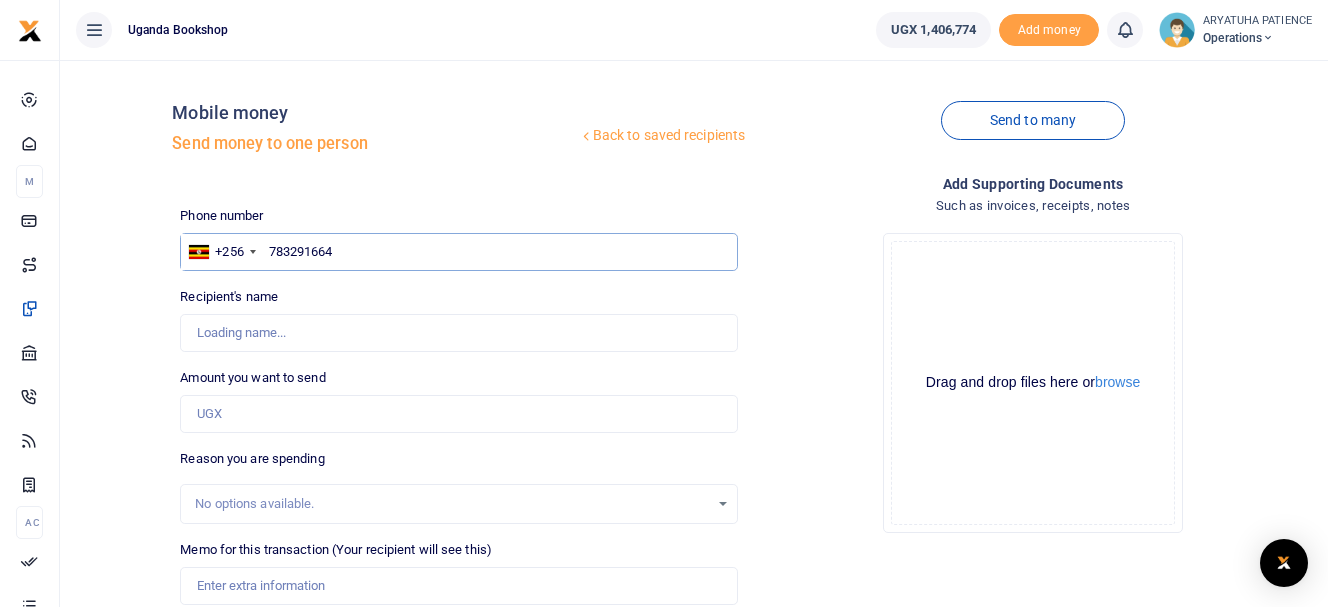 type on "Rosemary Nakato" 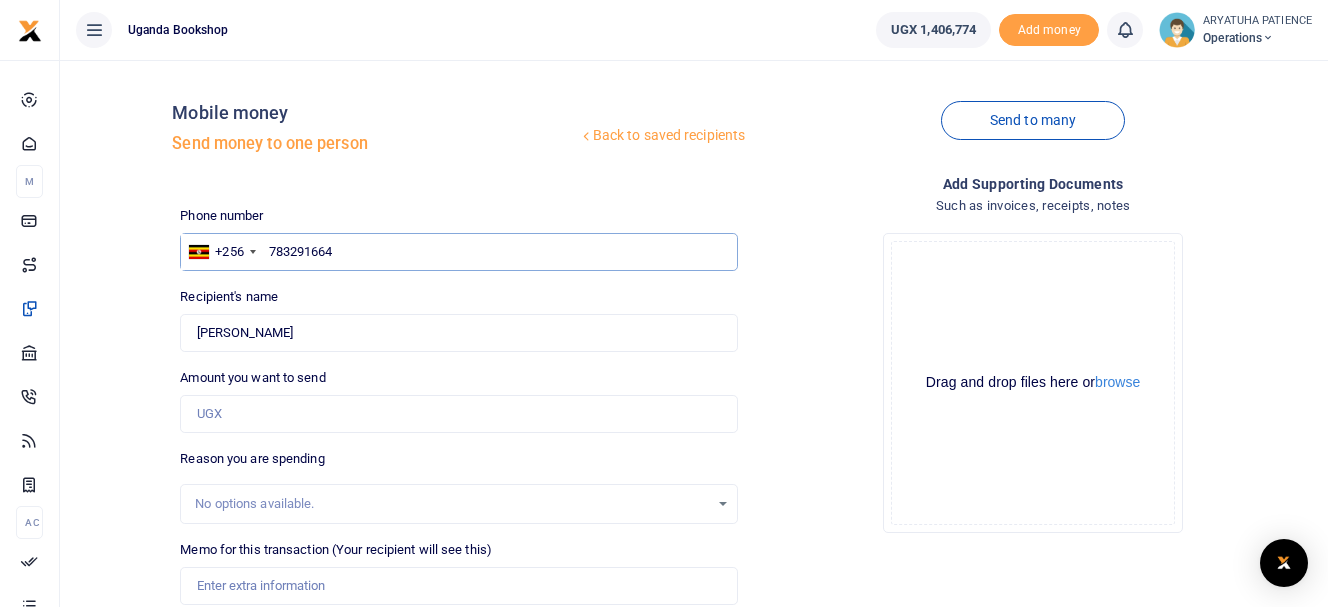 type on "783291664" 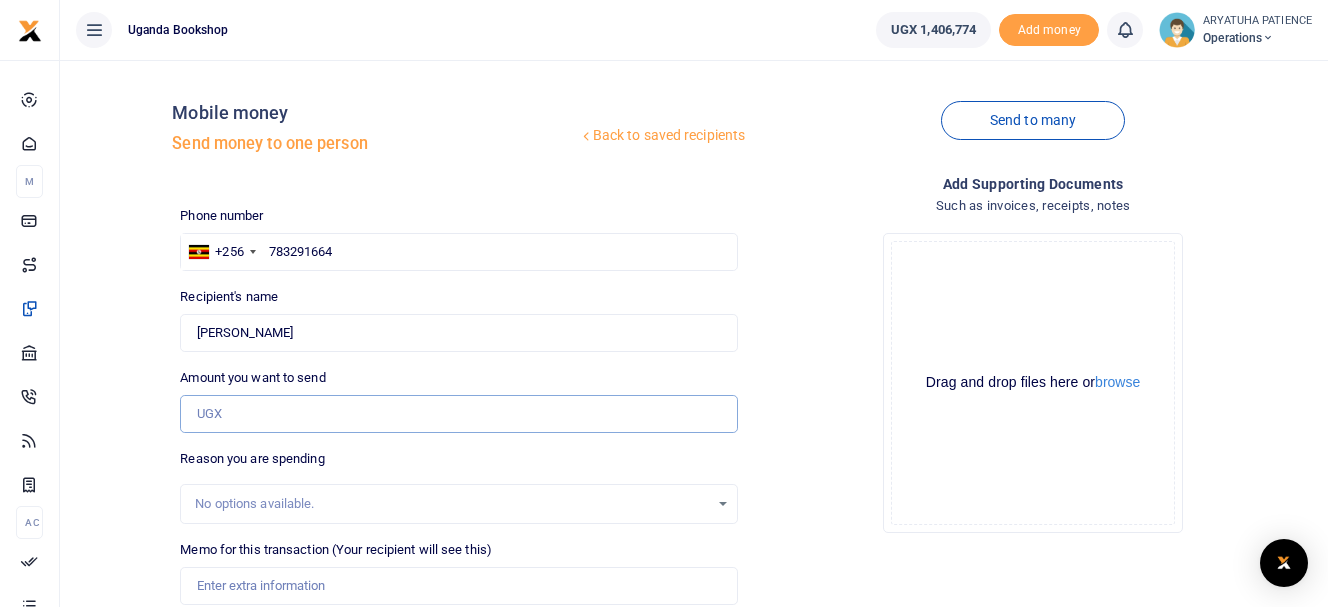 click on "Amount you want to send" at bounding box center [459, 414] 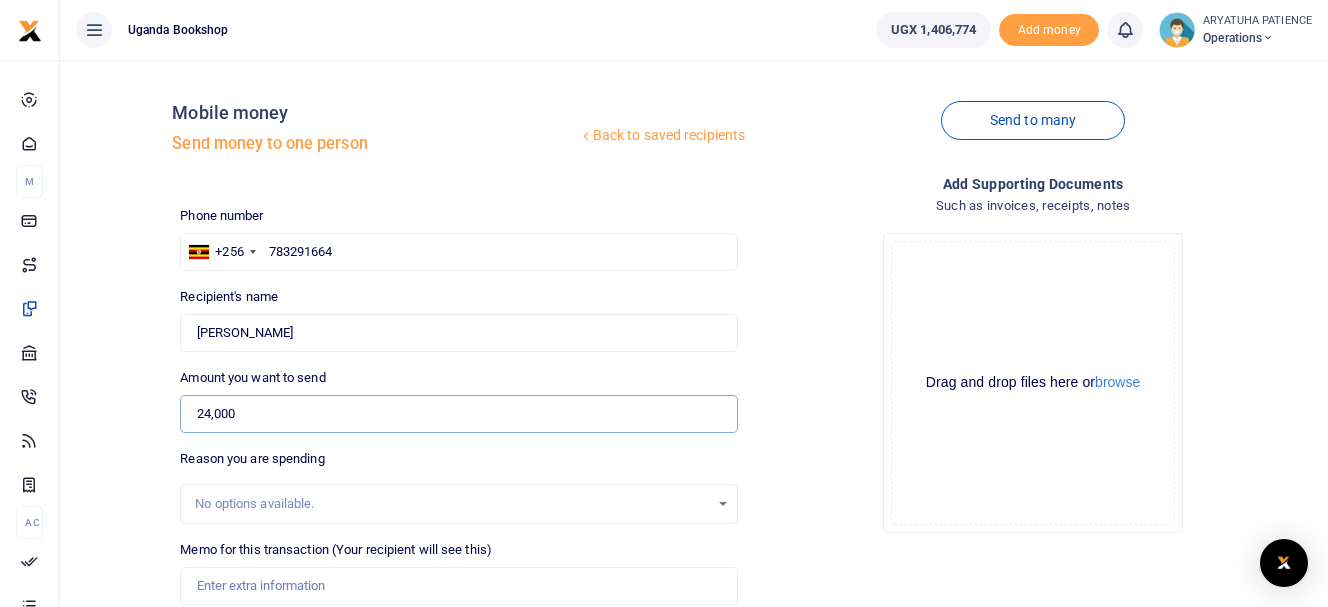 type on "24,000" 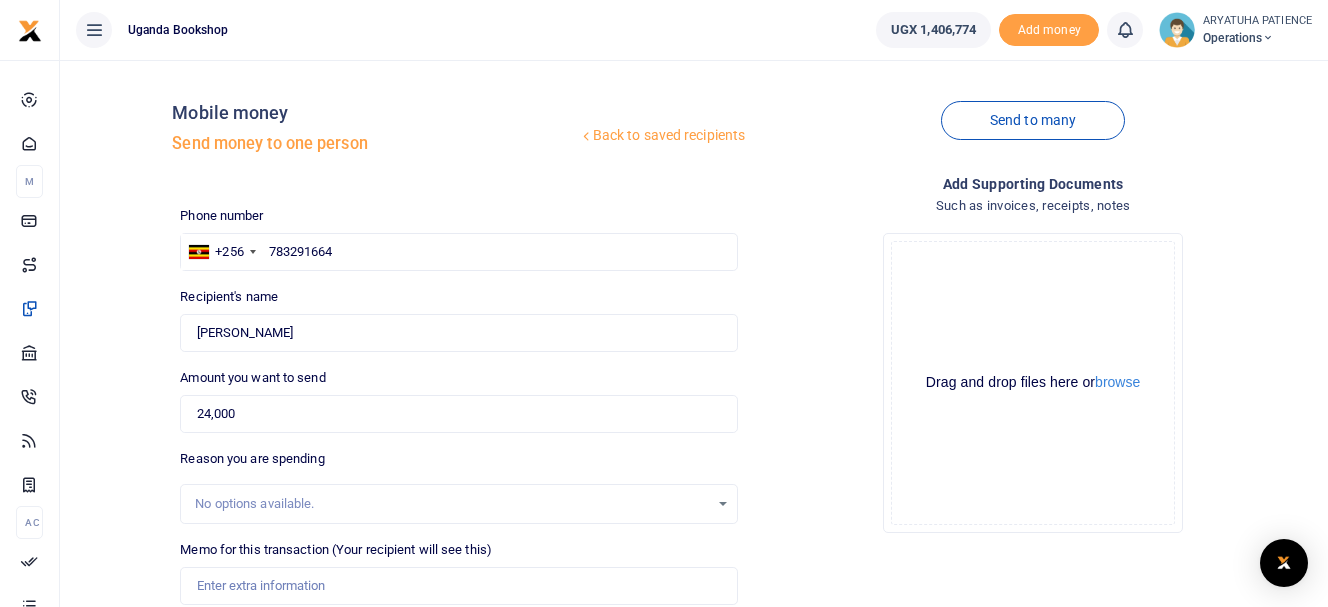 click on "No options available." at bounding box center (459, 504) 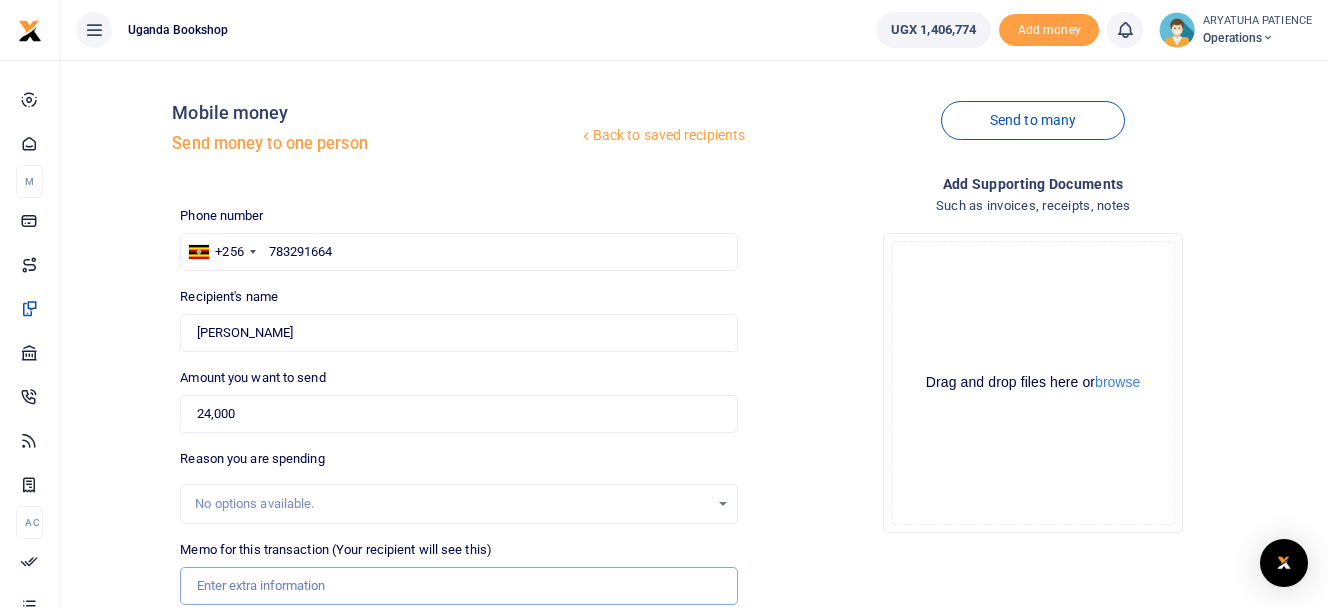 click on "Memo for this transaction (Your recipient will see this)" at bounding box center [459, 586] 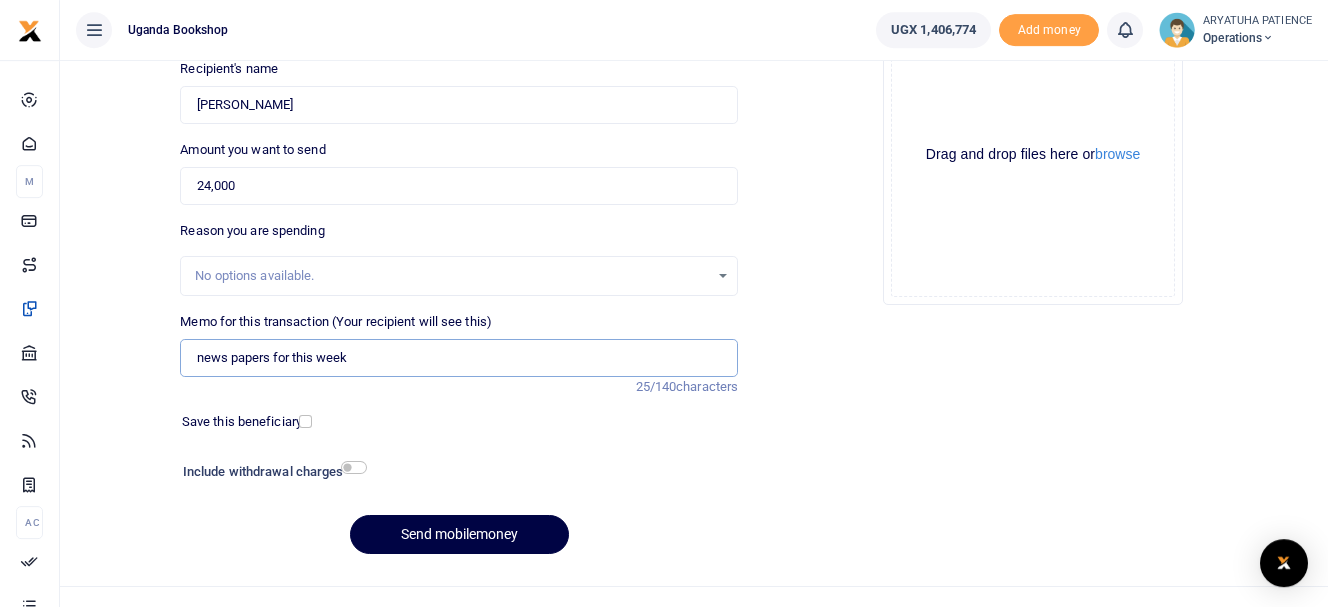 scroll, scrollTop: 267, scrollLeft: 0, axis: vertical 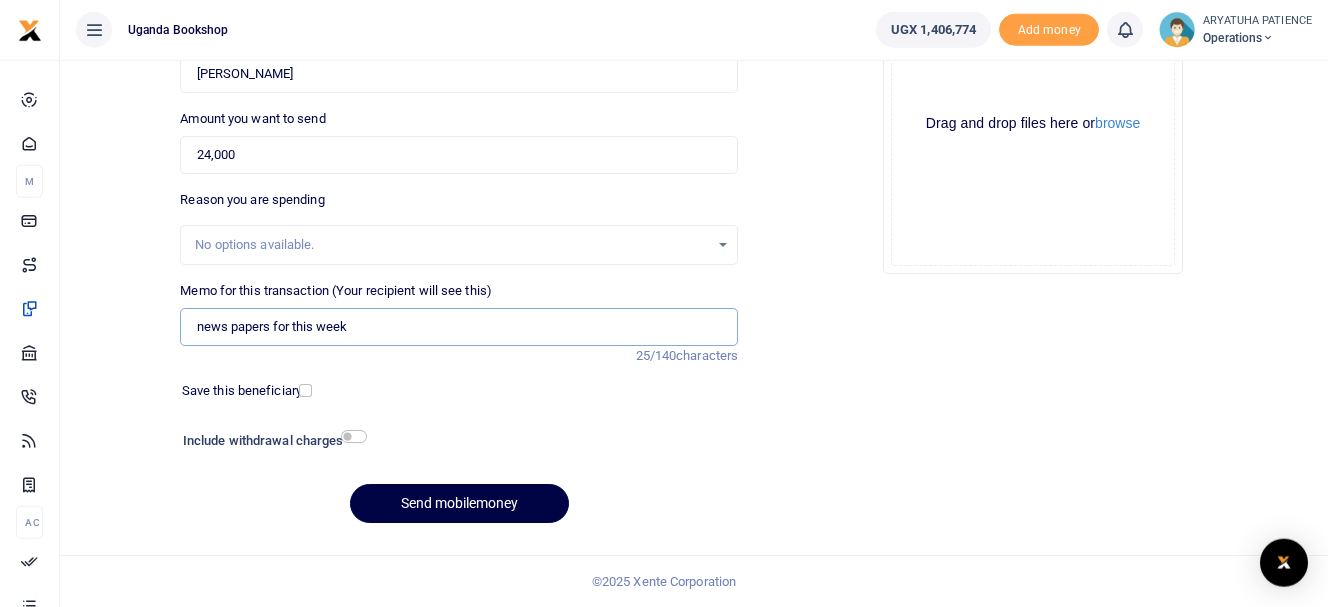 type on "news papers for this week" 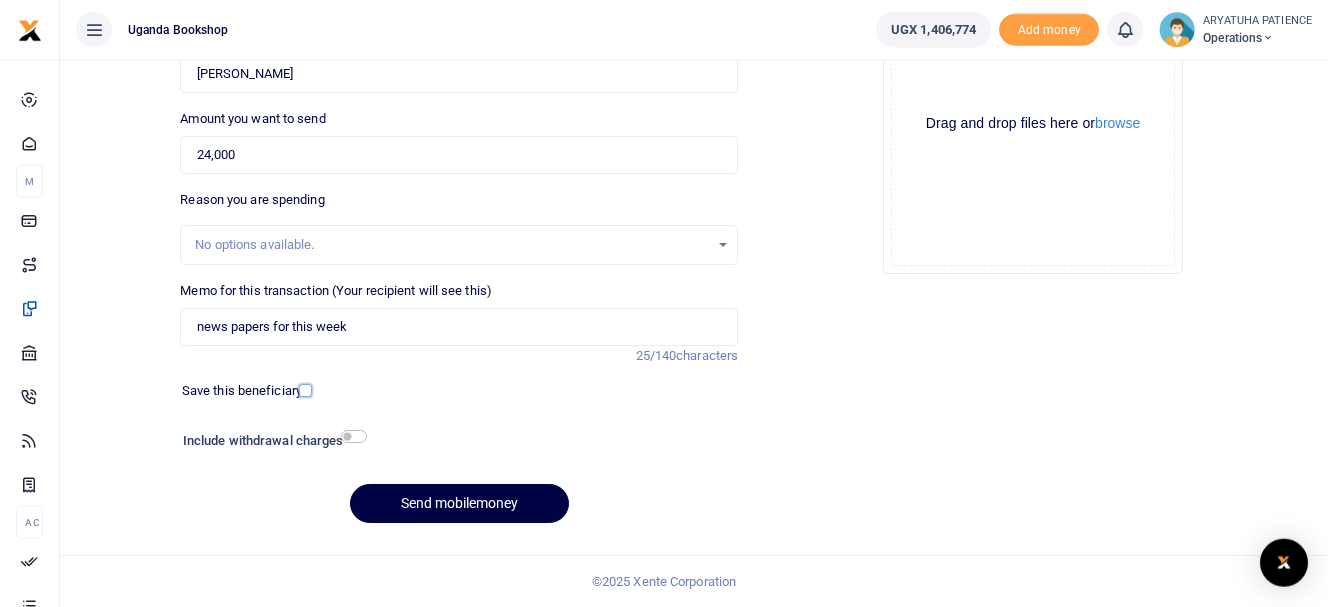 click at bounding box center [305, 390] 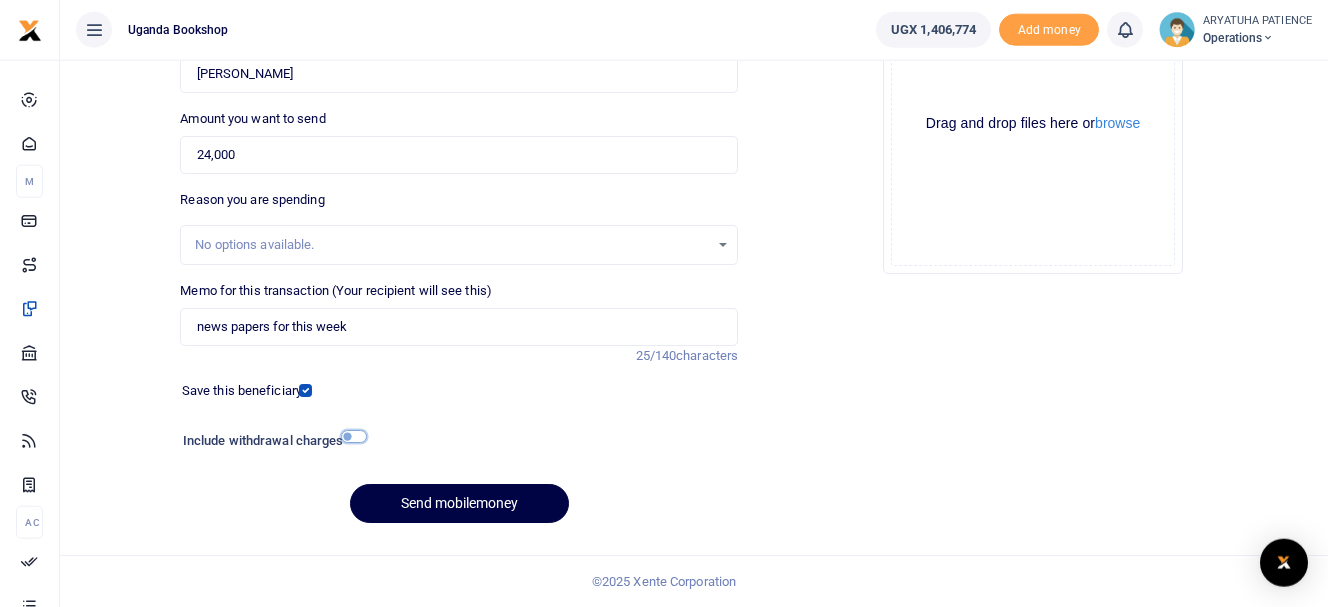 click at bounding box center (354, 436) 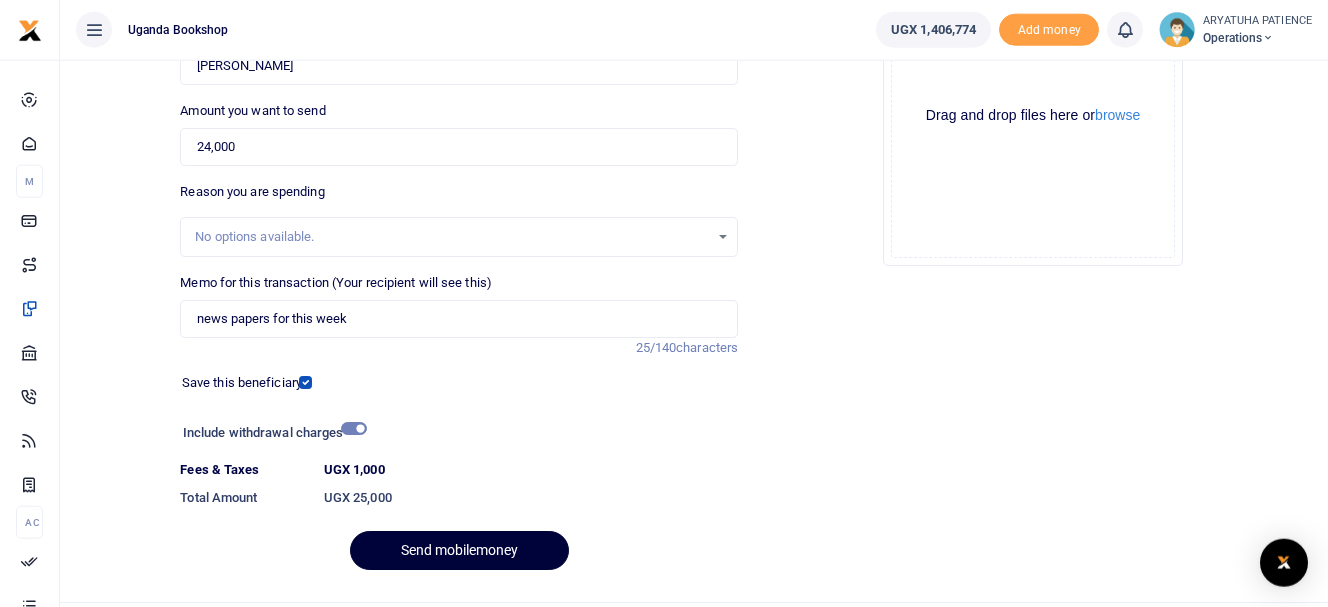 click on "Send mobilemoney" at bounding box center [459, 550] 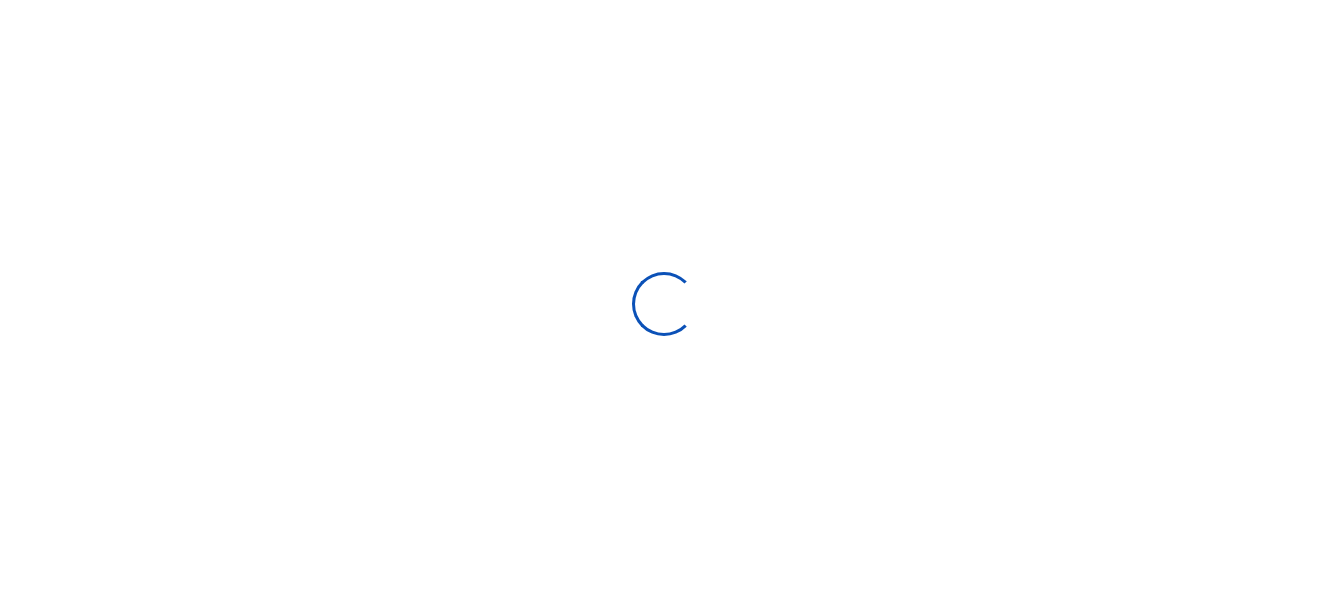 scroll, scrollTop: 0, scrollLeft: 0, axis: both 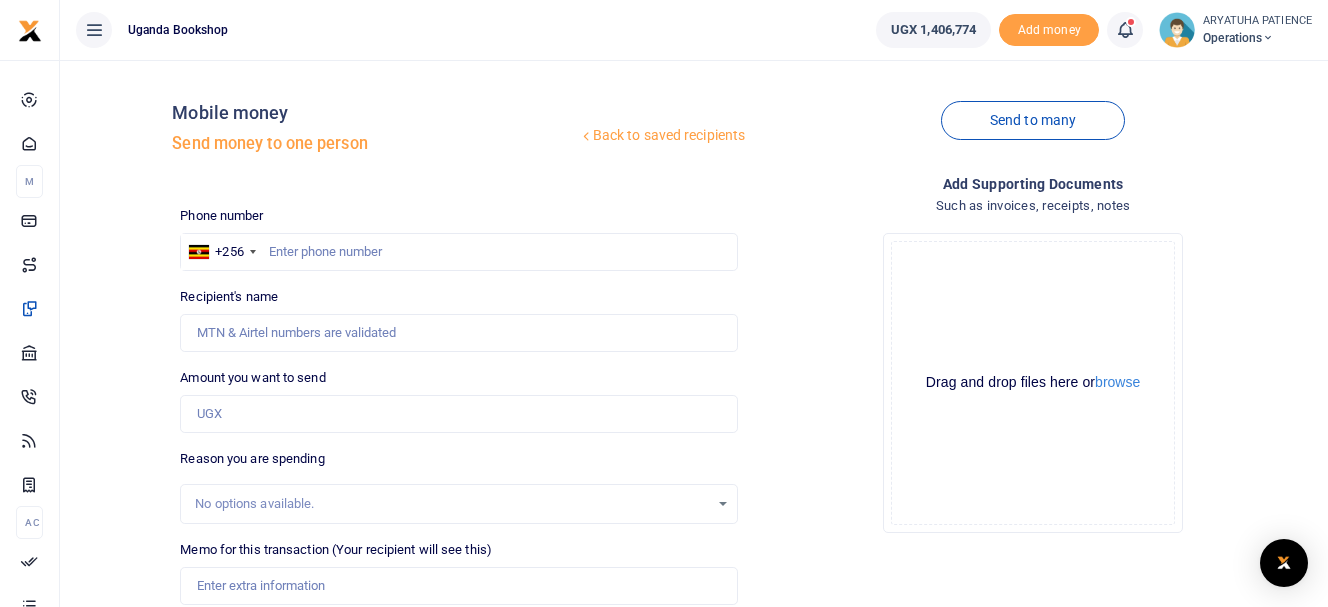 click at bounding box center [1135, 30] 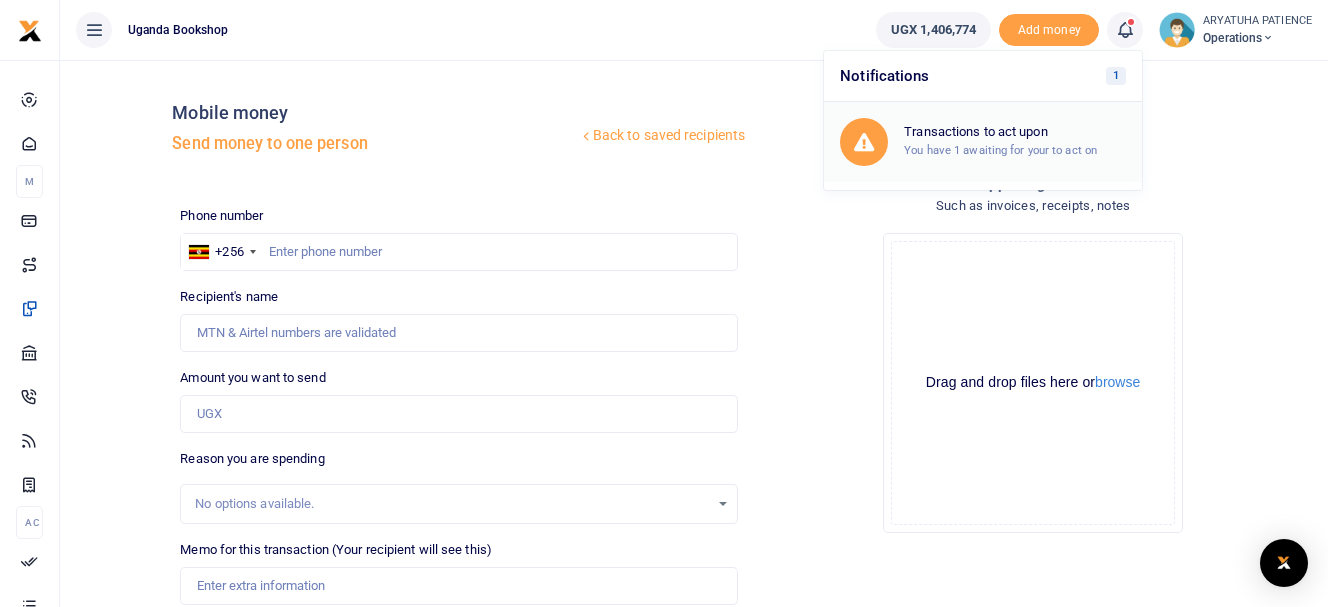 click on "Transactions to act upon" at bounding box center [1015, 132] 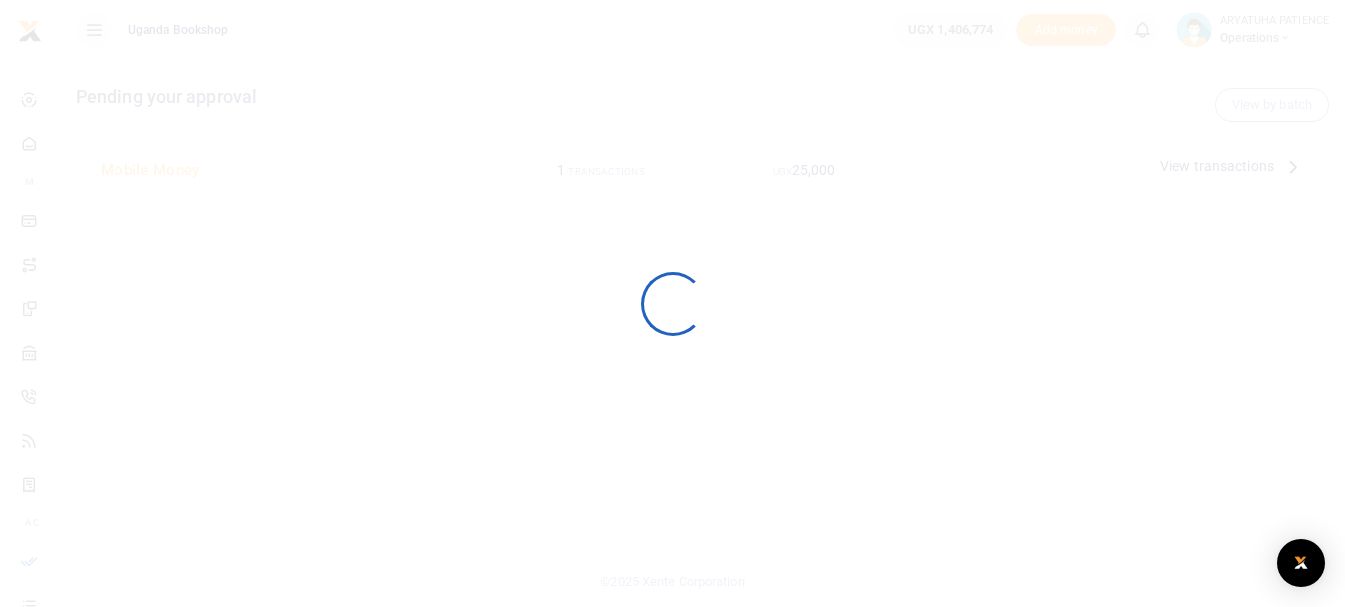 scroll, scrollTop: 0, scrollLeft: 0, axis: both 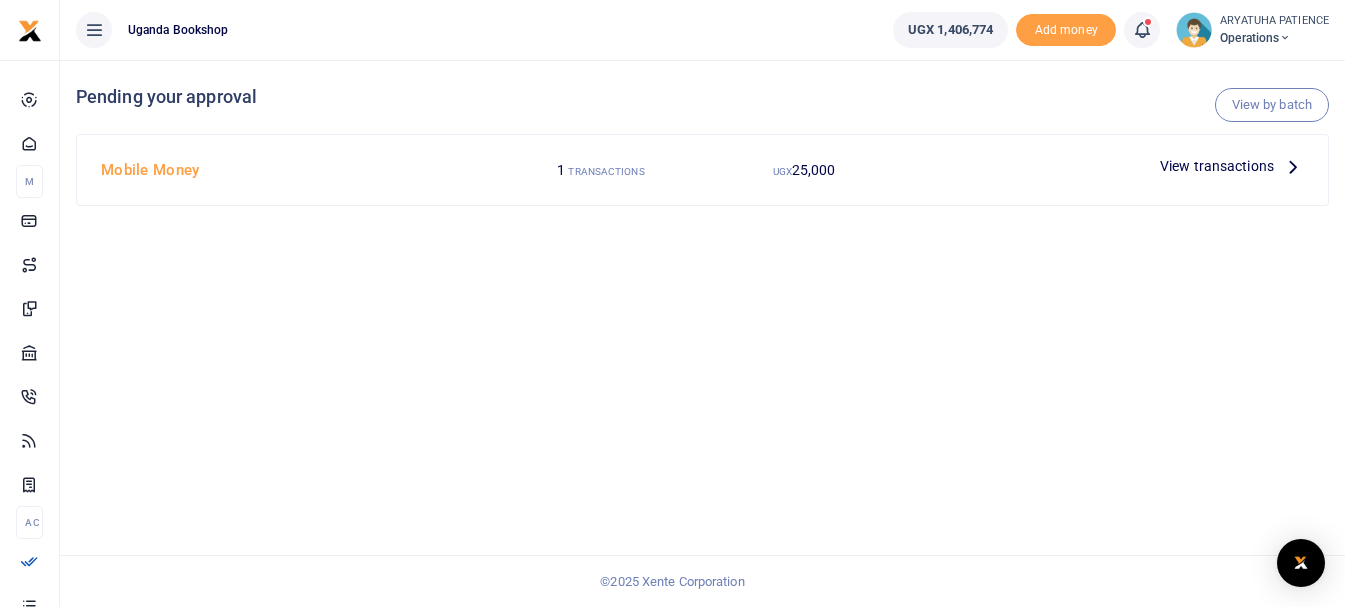 click on "View transactions" at bounding box center [1217, 166] 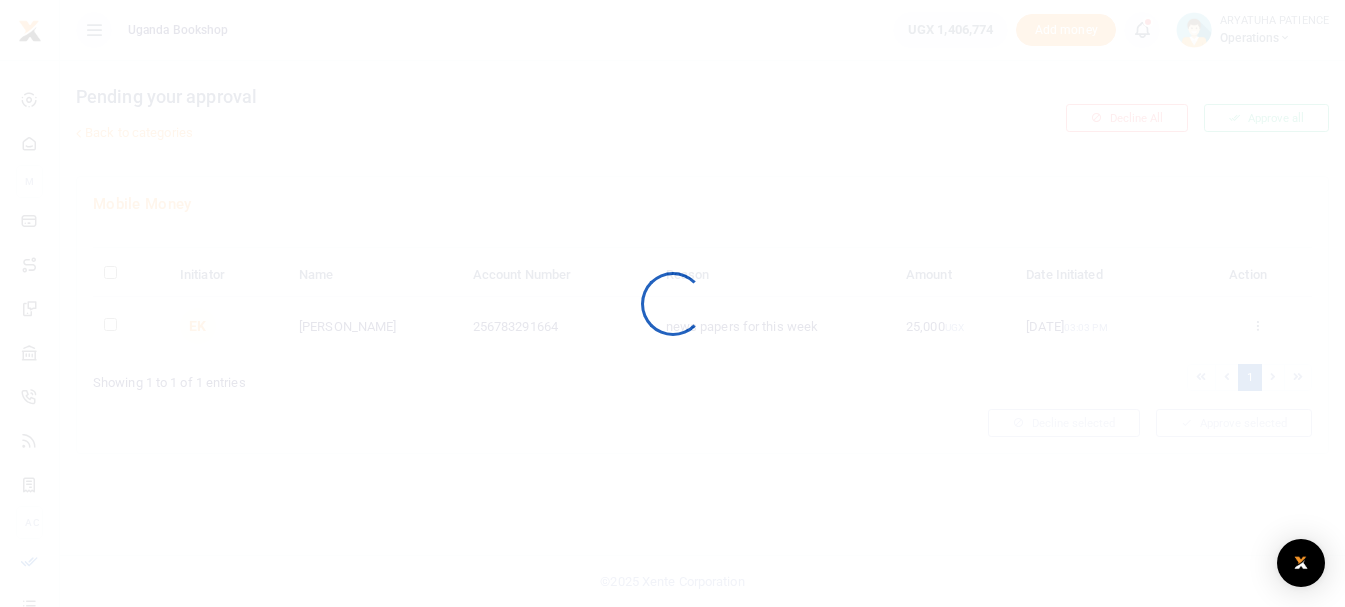 scroll, scrollTop: 0, scrollLeft: 0, axis: both 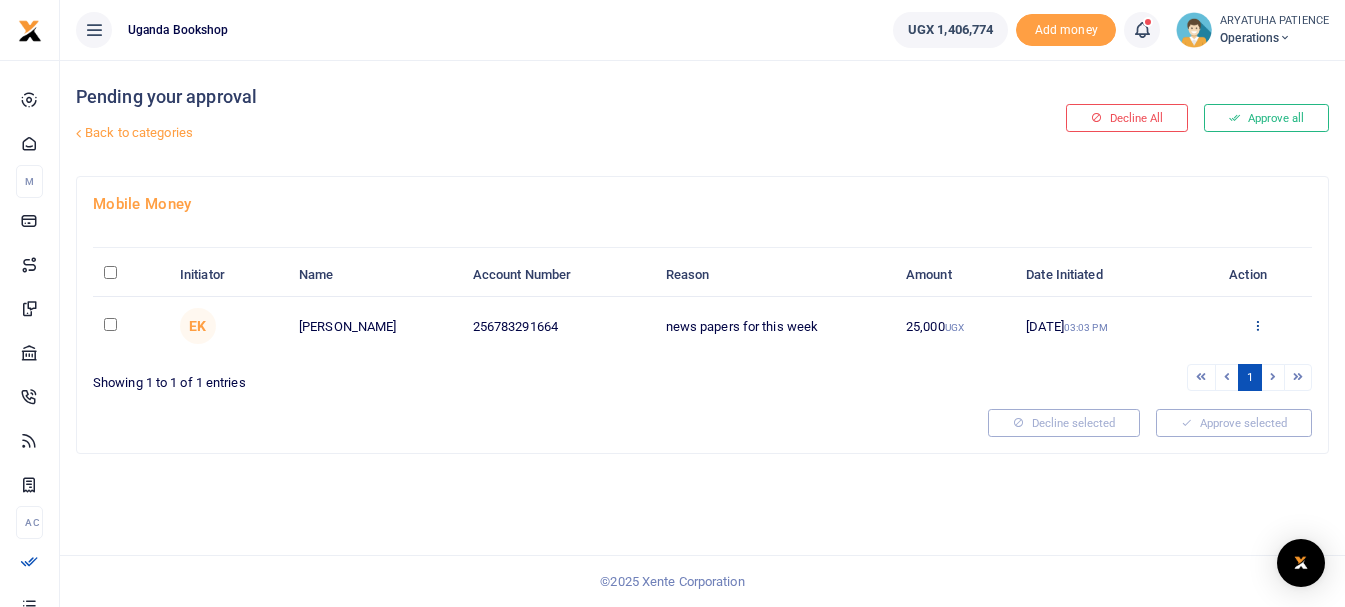 click at bounding box center [1257, 325] 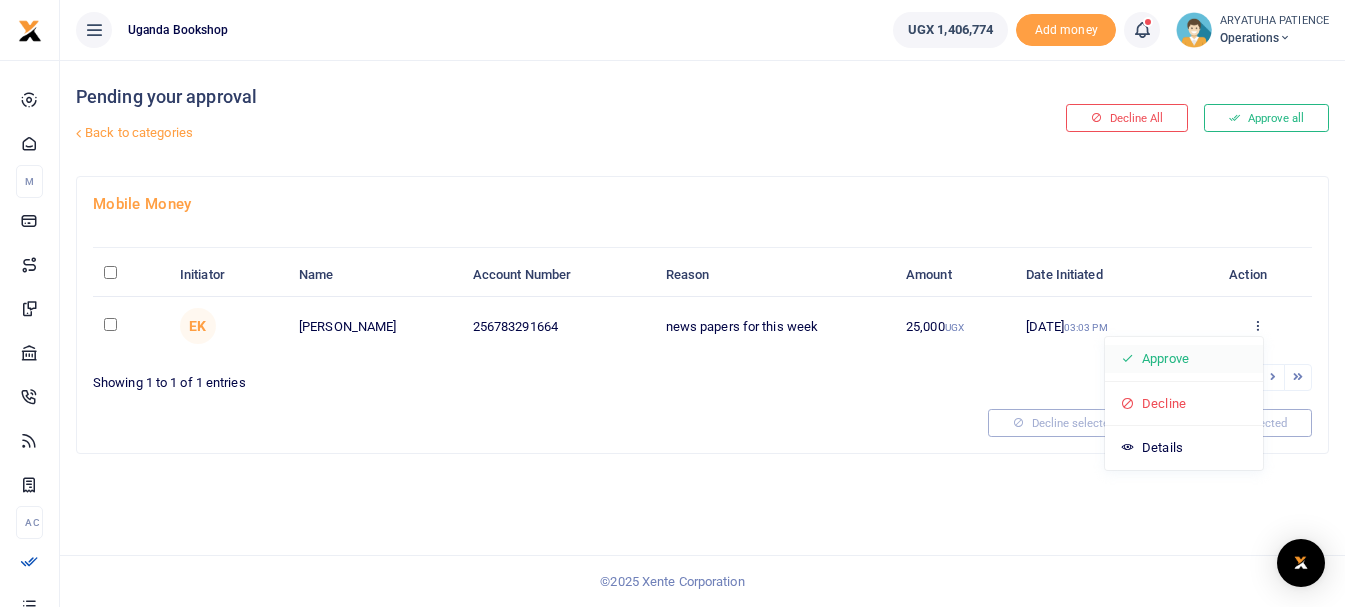 click on "Approve" at bounding box center [1184, 359] 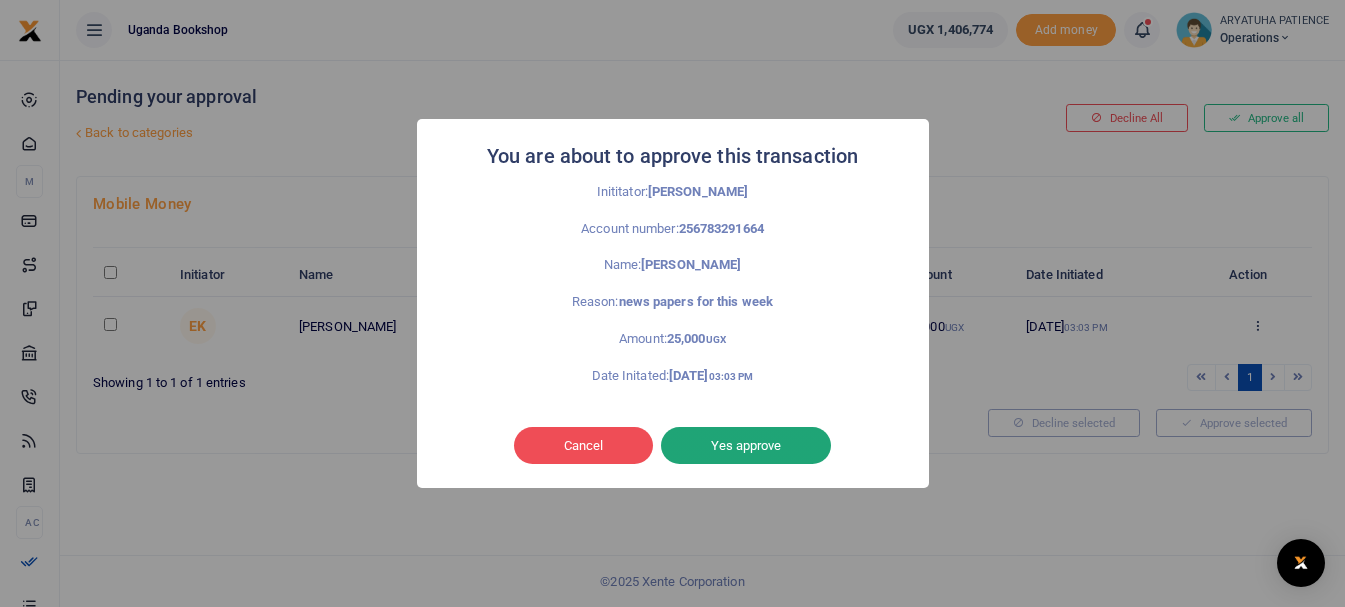 click on "Yes approve" at bounding box center (746, 446) 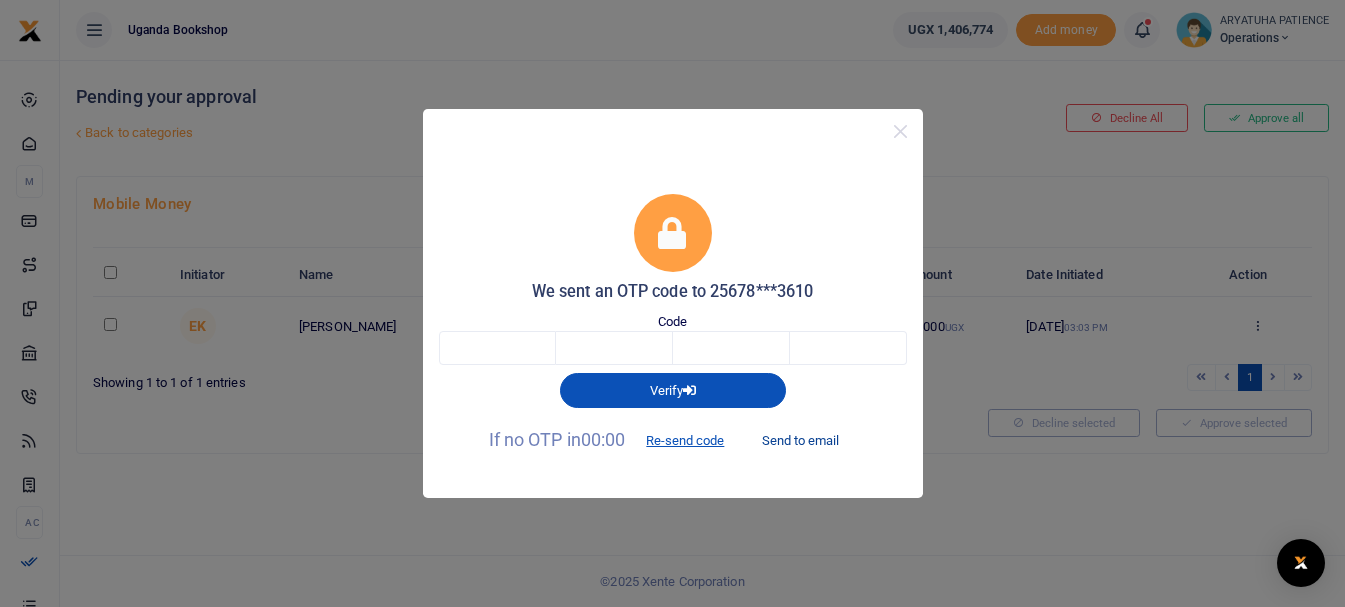 click on "Send to email" at bounding box center [800, 441] 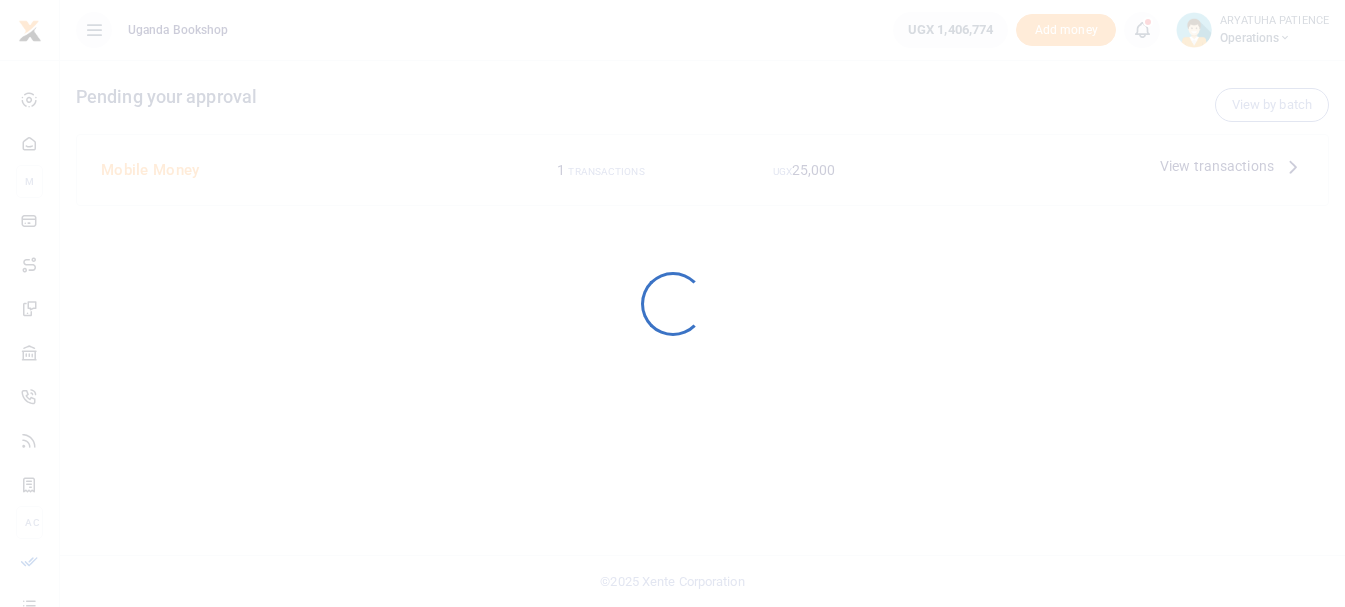 scroll, scrollTop: 0, scrollLeft: 0, axis: both 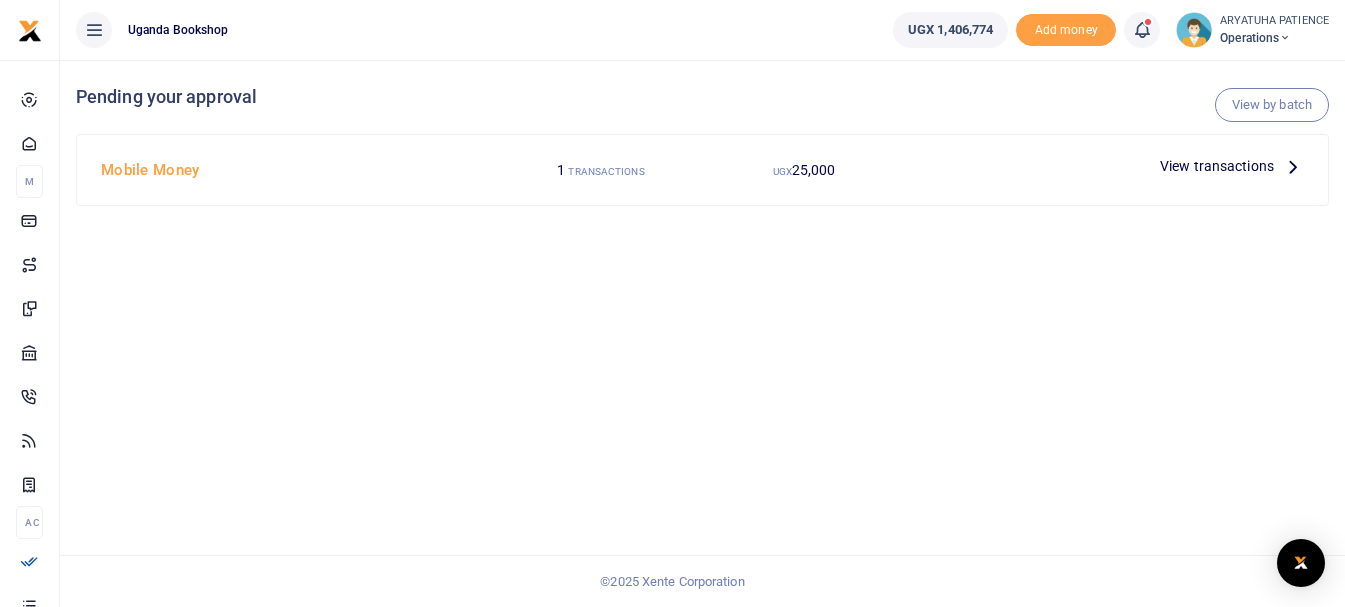 click on "View transactions" at bounding box center [1217, 166] 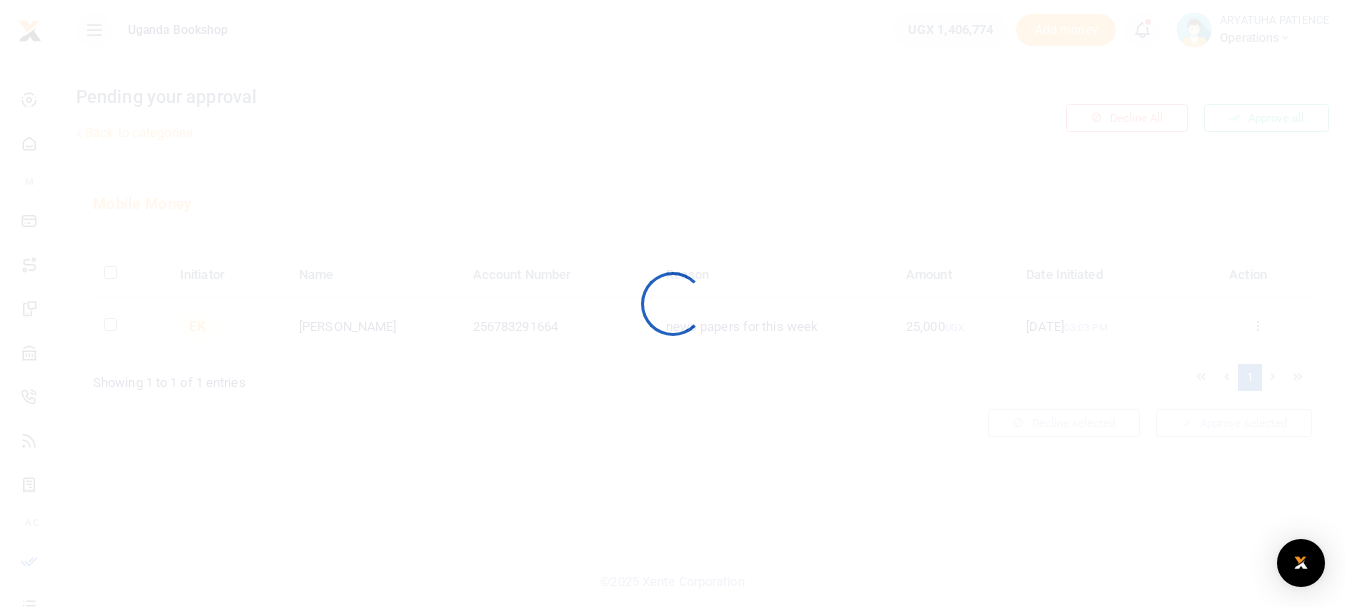 scroll, scrollTop: 0, scrollLeft: 0, axis: both 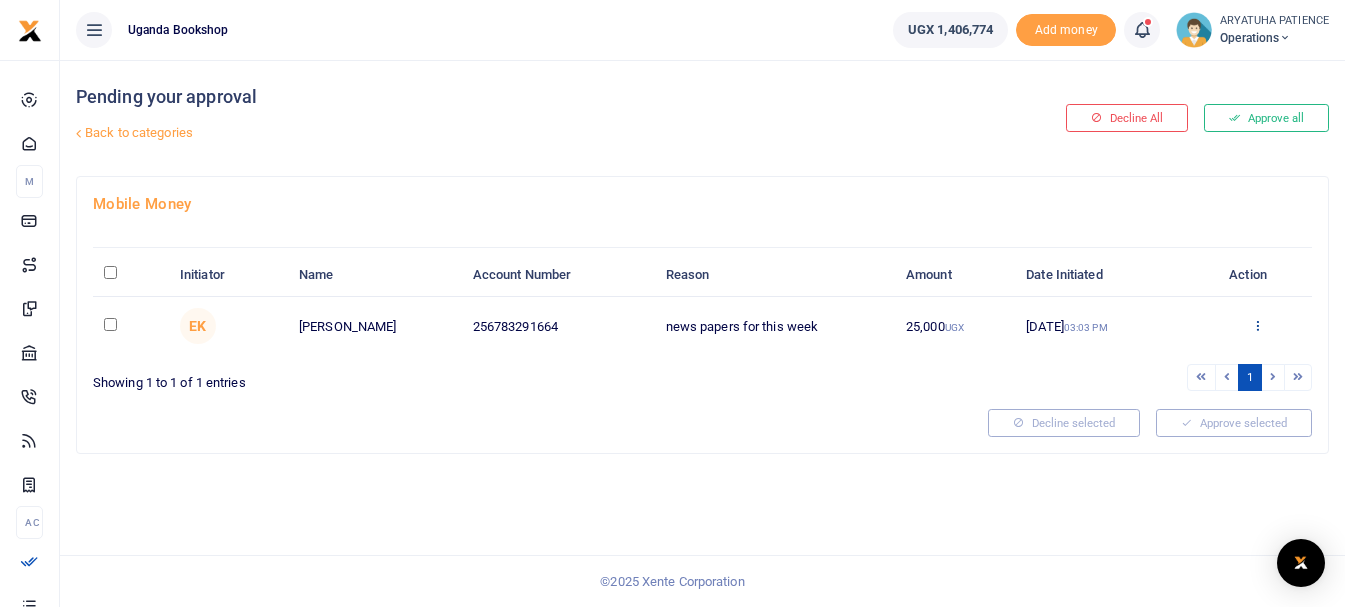 click at bounding box center [1257, 325] 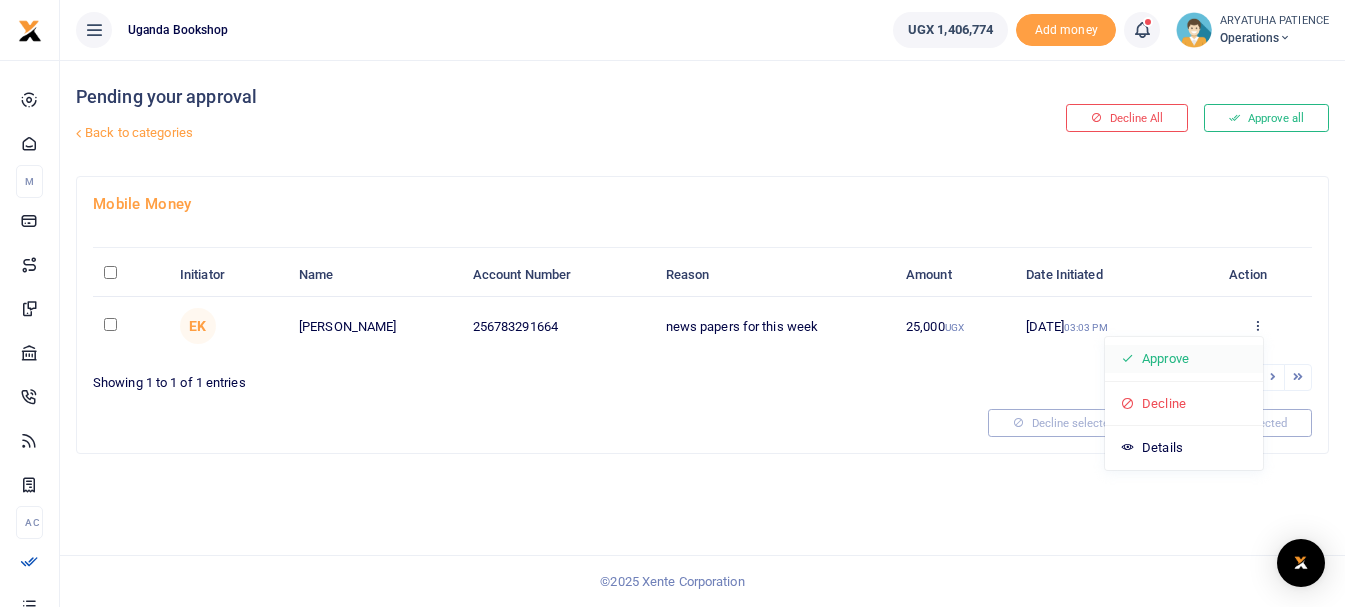 click on "Approve" at bounding box center (1184, 359) 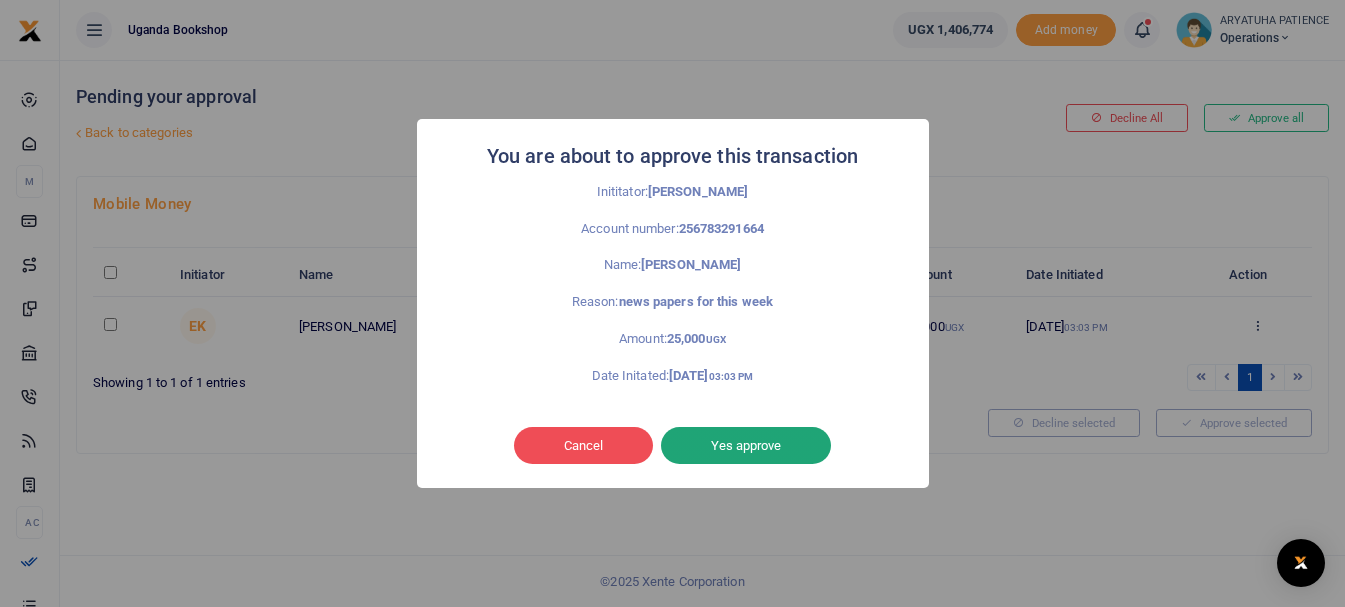 click on "Yes approve" at bounding box center [746, 446] 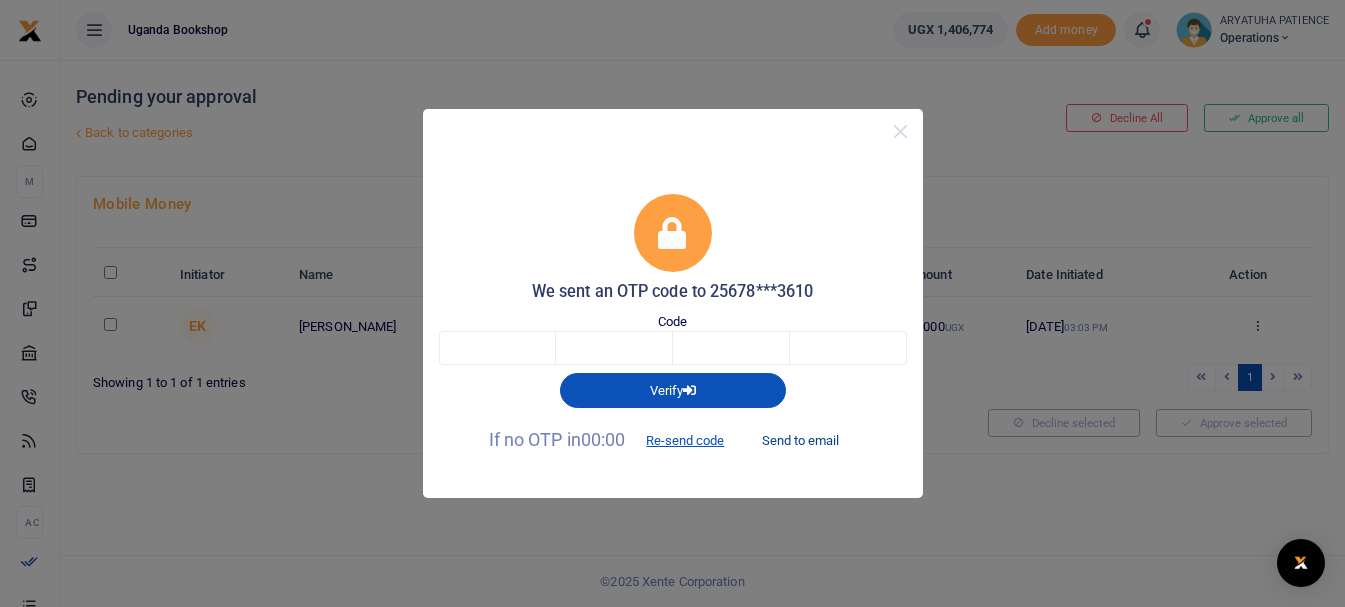 click on "Send to email" at bounding box center (800, 441) 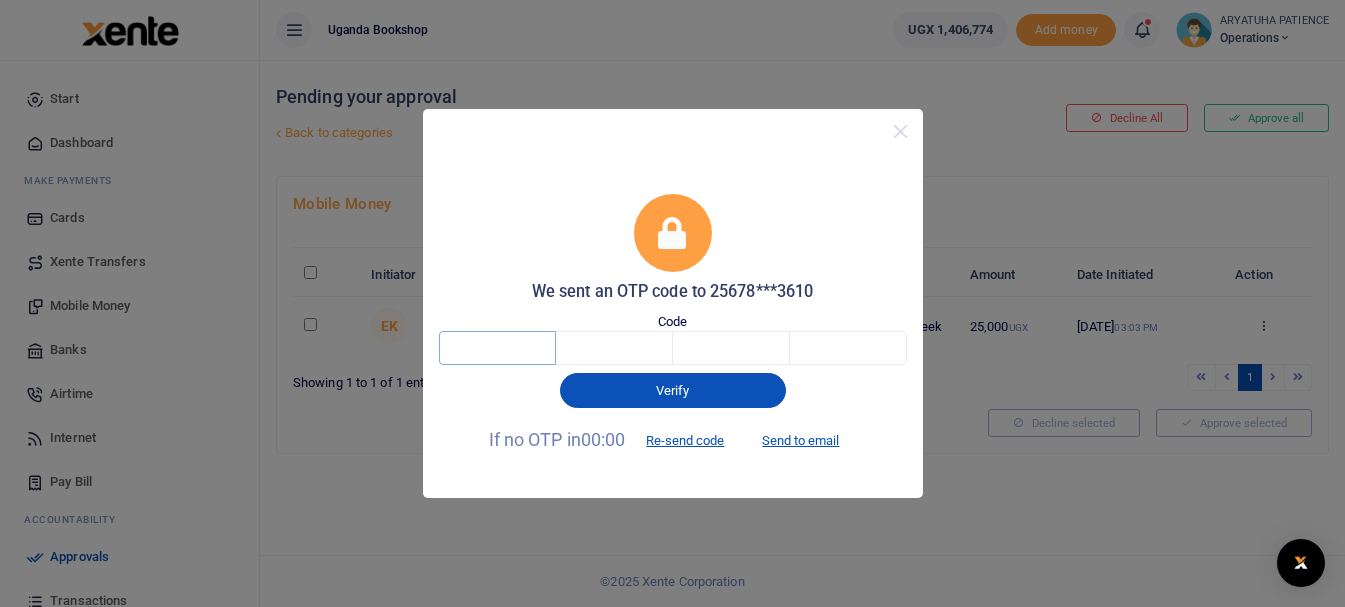 click at bounding box center [497, 348] 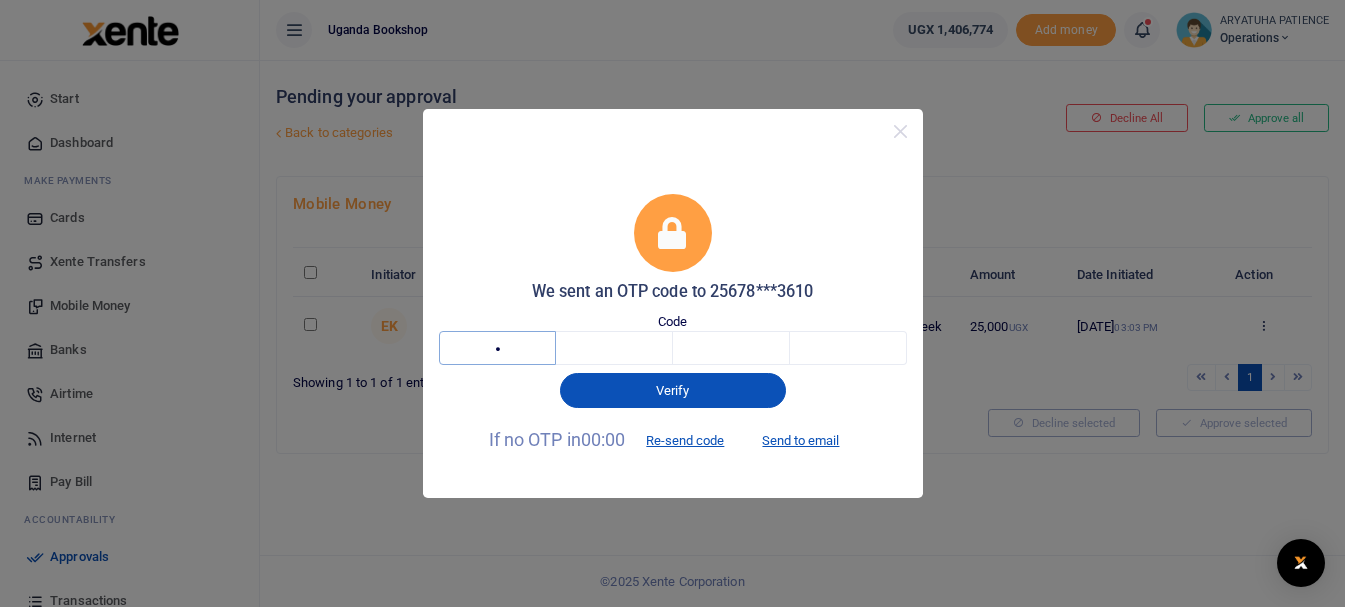 type on "6" 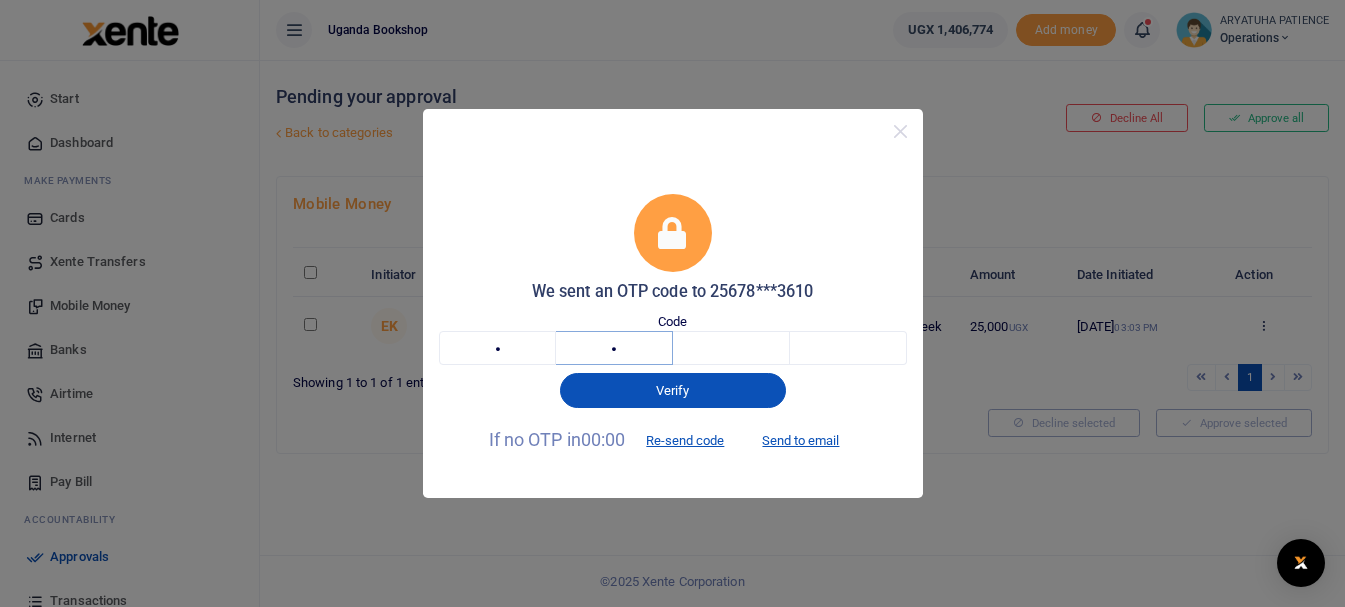 type on "2" 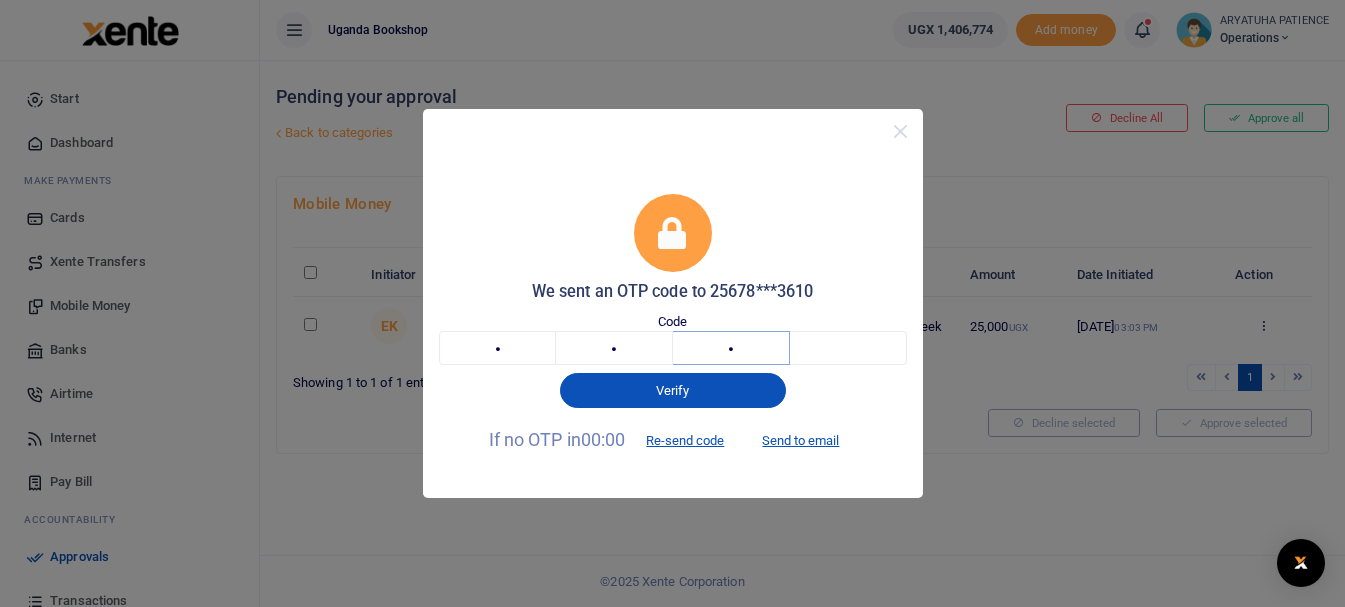 type on "0" 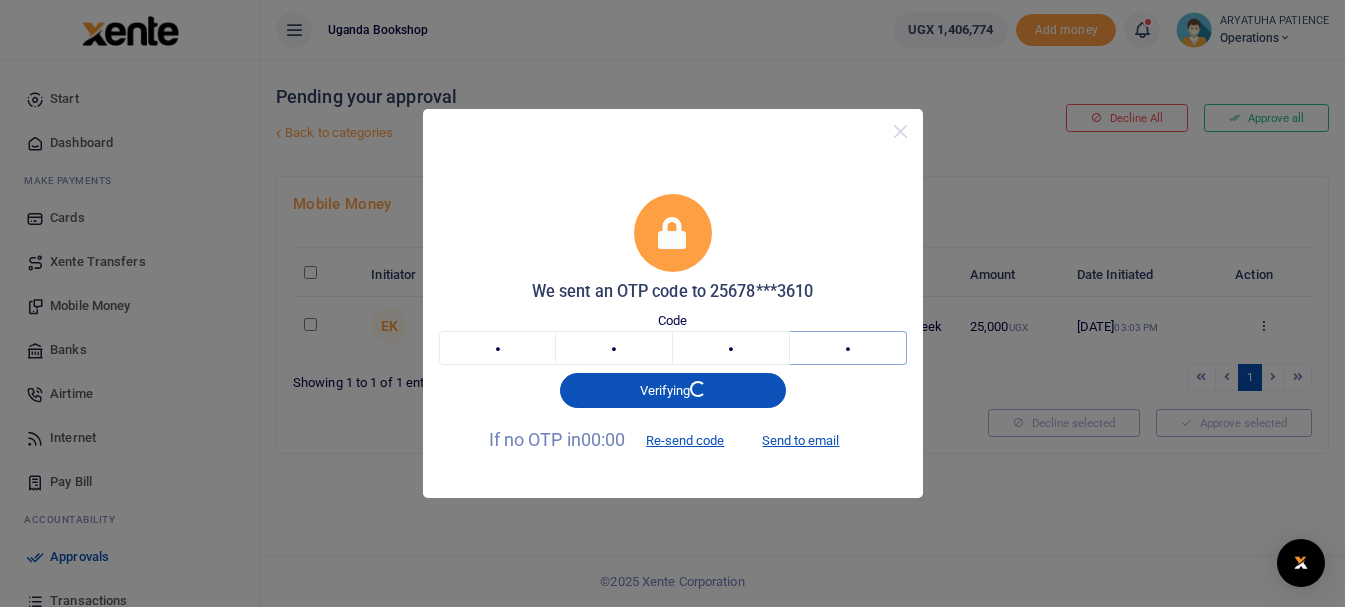 type on "2" 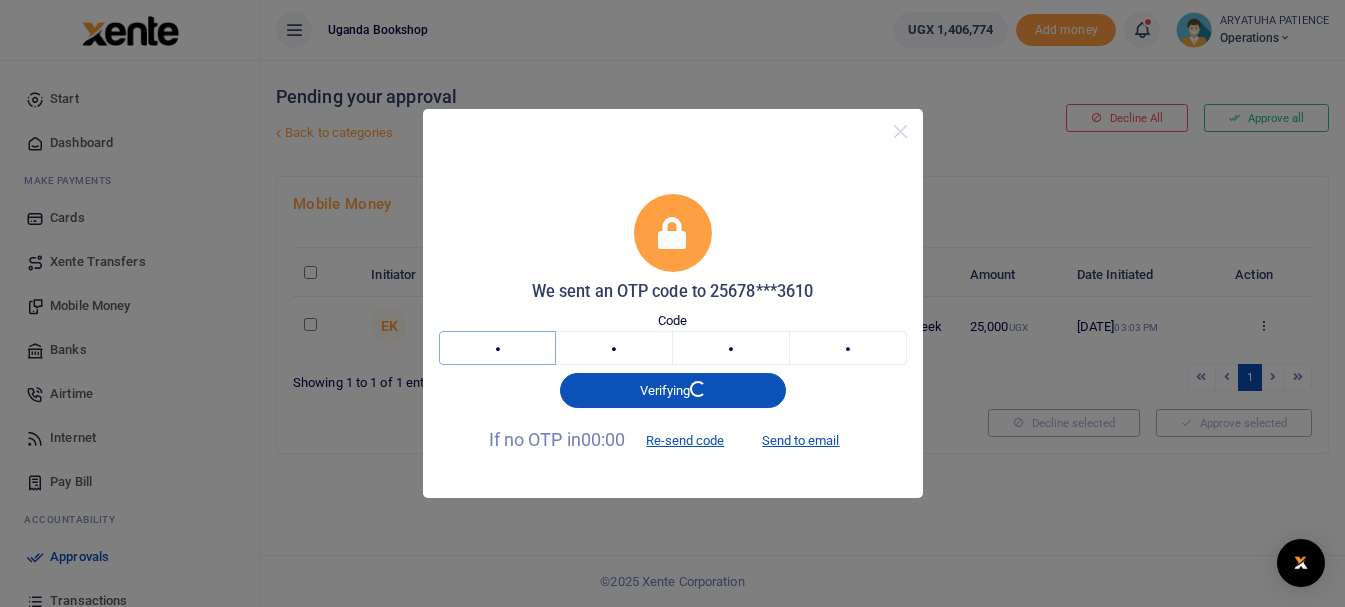 click on "6" at bounding box center [497, 348] 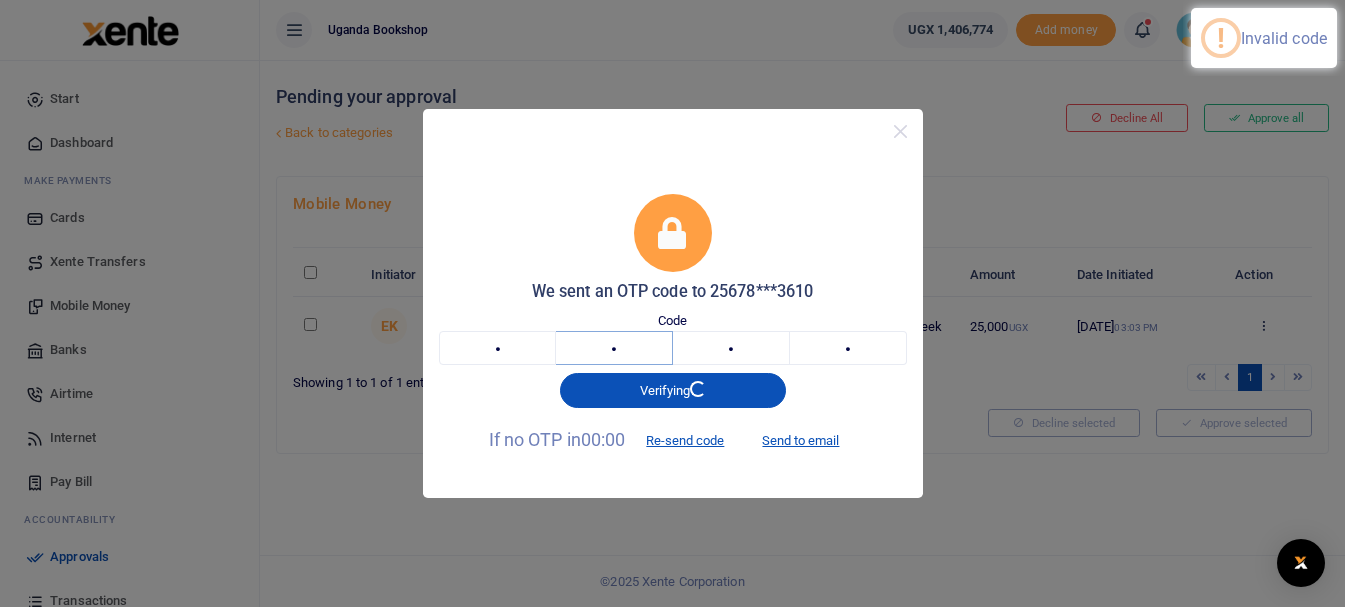 type on "3" 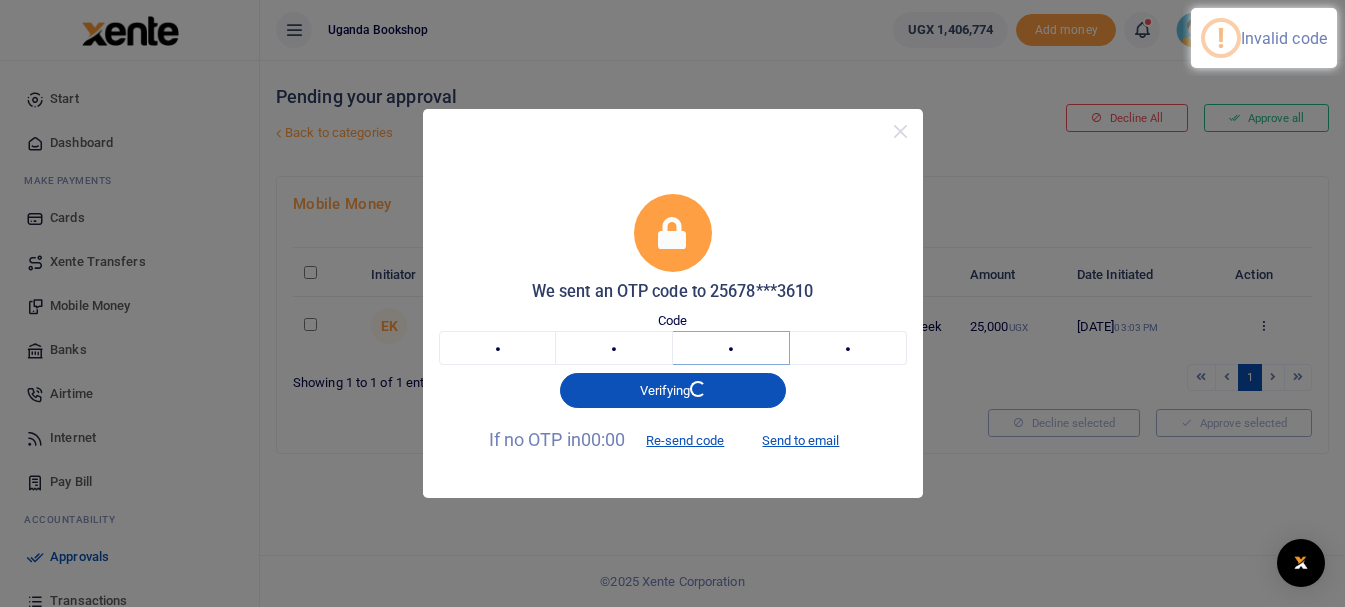 type on "4" 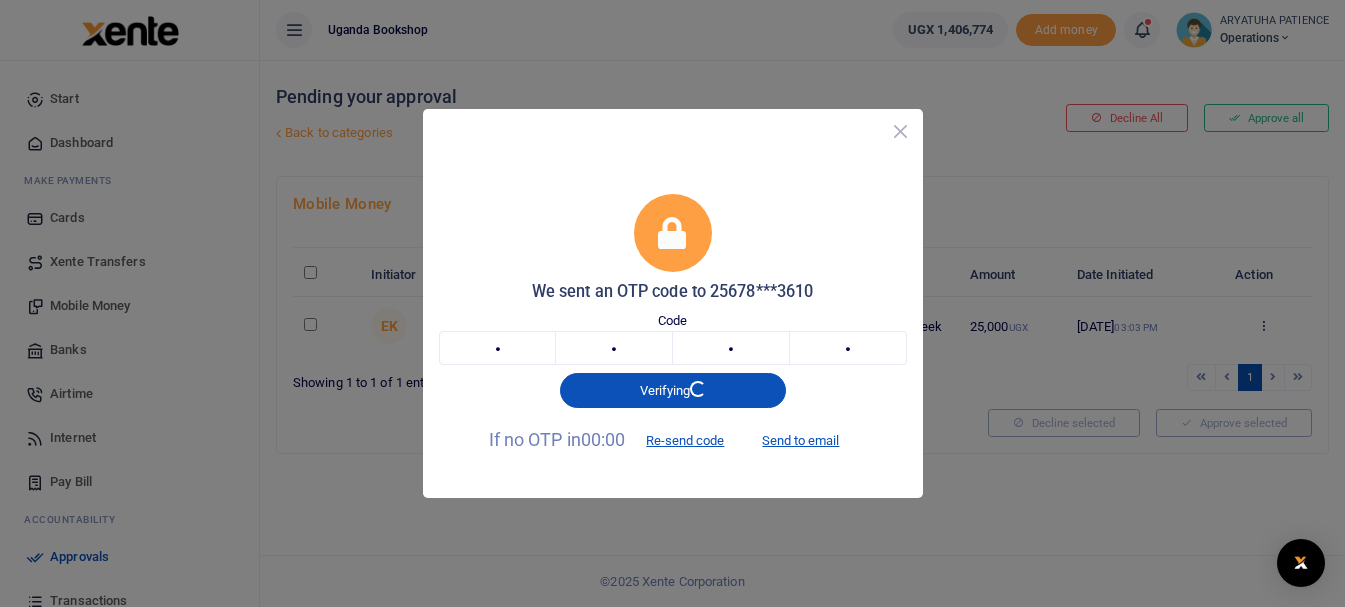 click at bounding box center (900, 131) 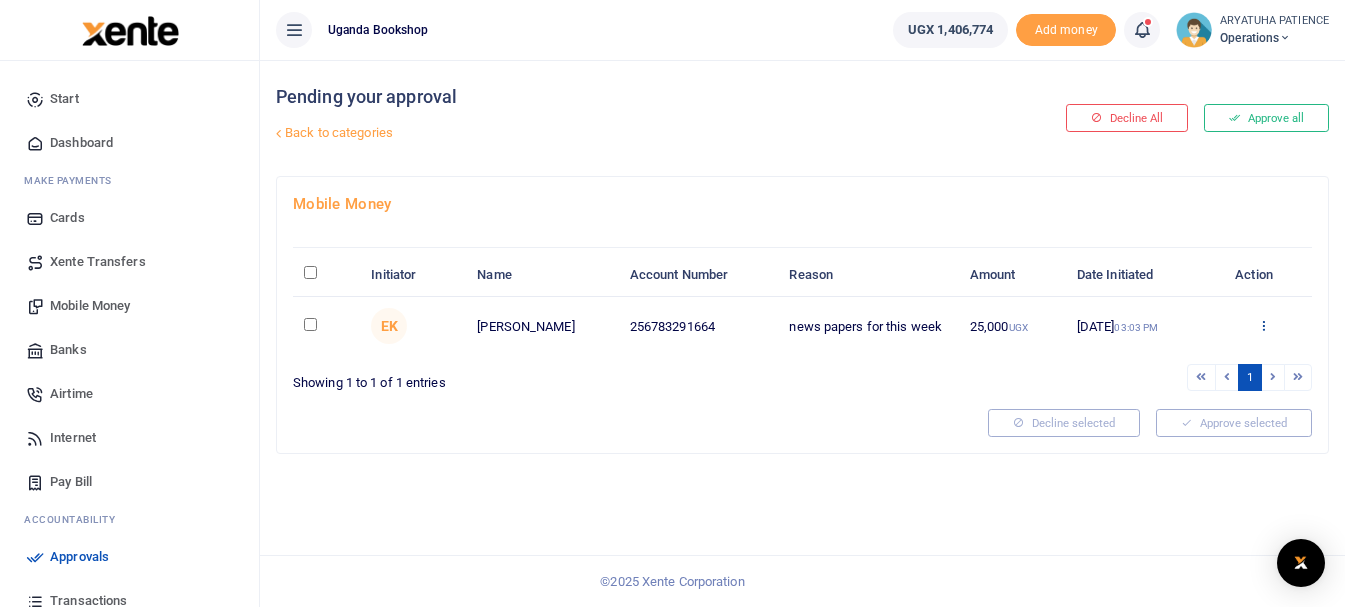 click at bounding box center [1263, 325] 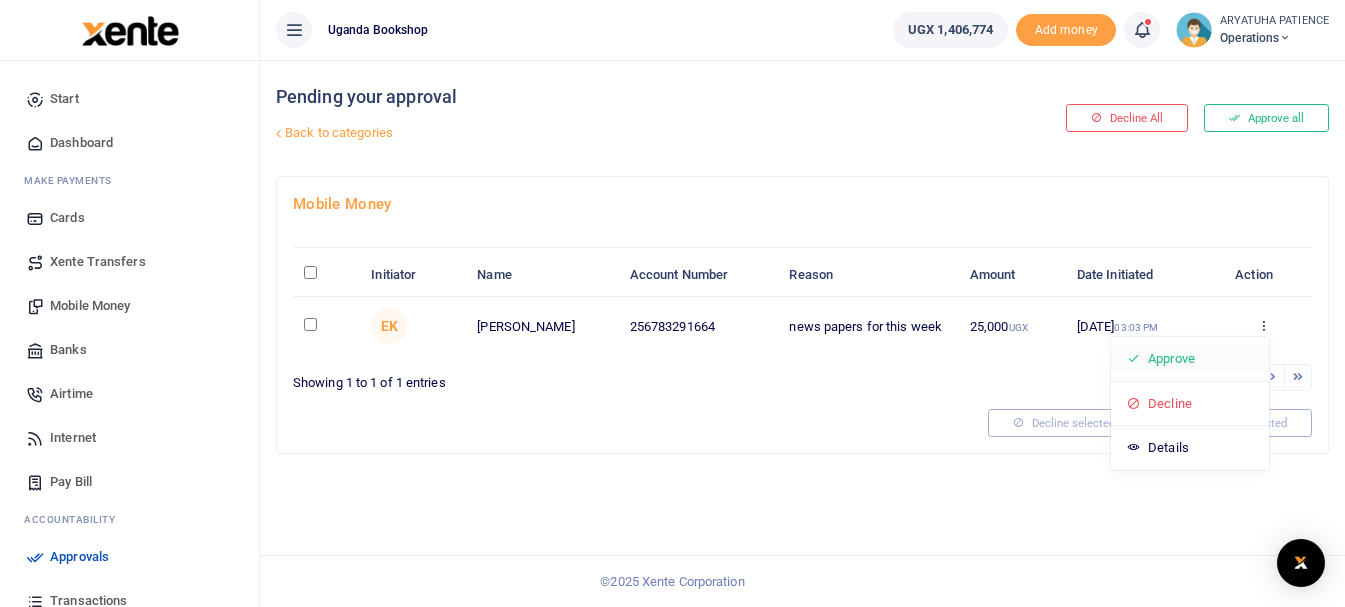 click on "Approve" at bounding box center [1190, 359] 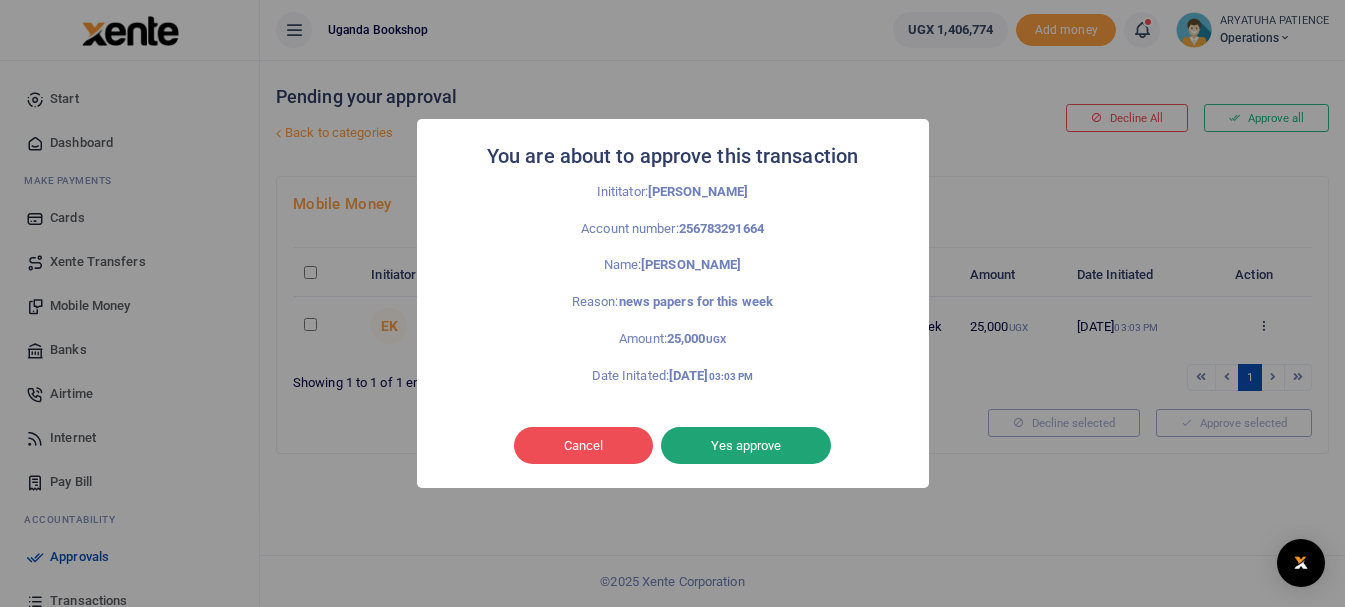 click on "Yes approve" at bounding box center (746, 446) 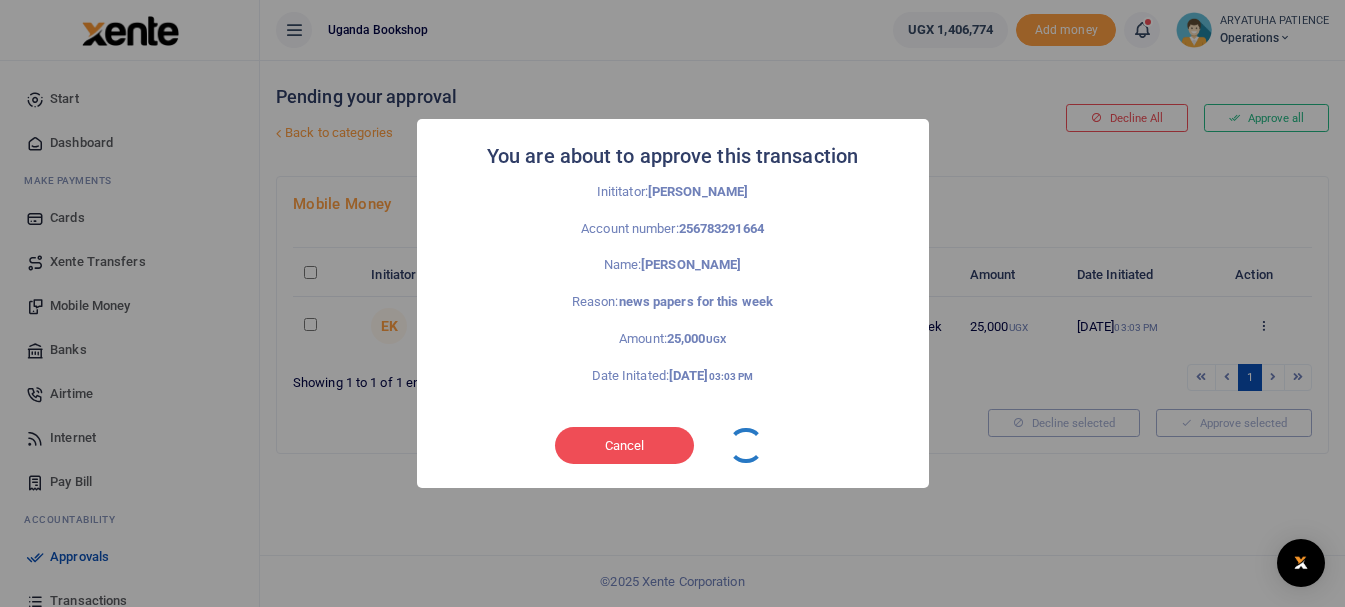 type 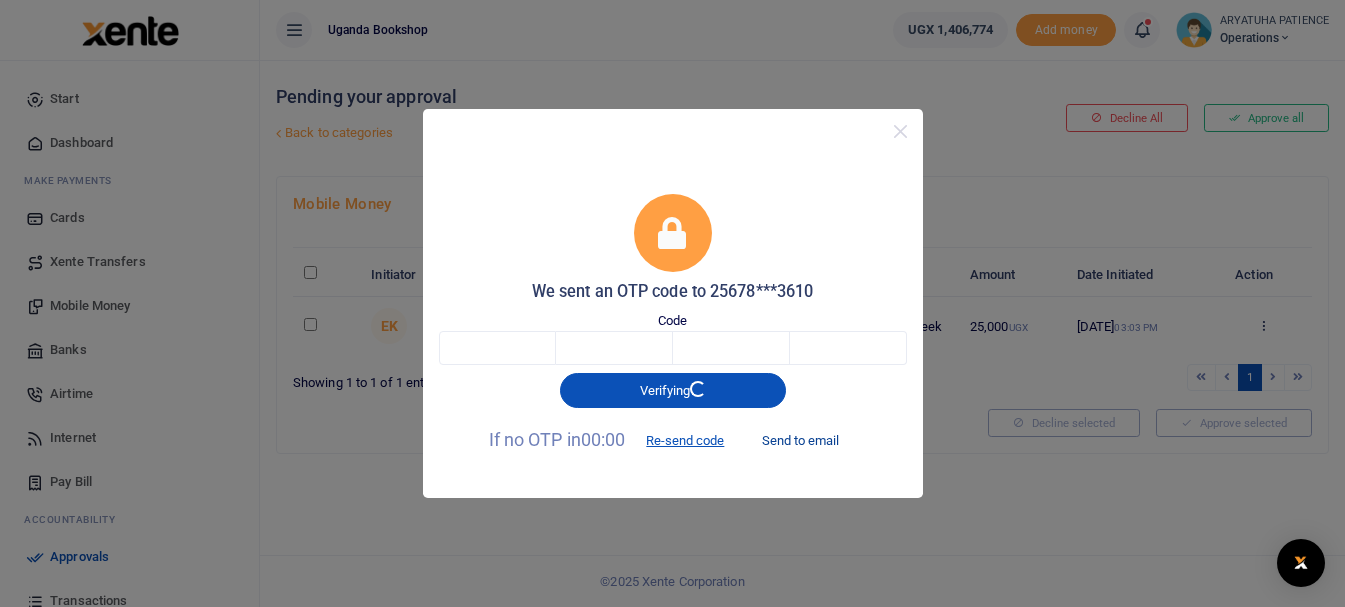 click on "Send to email" at bounding box center [800, 441] 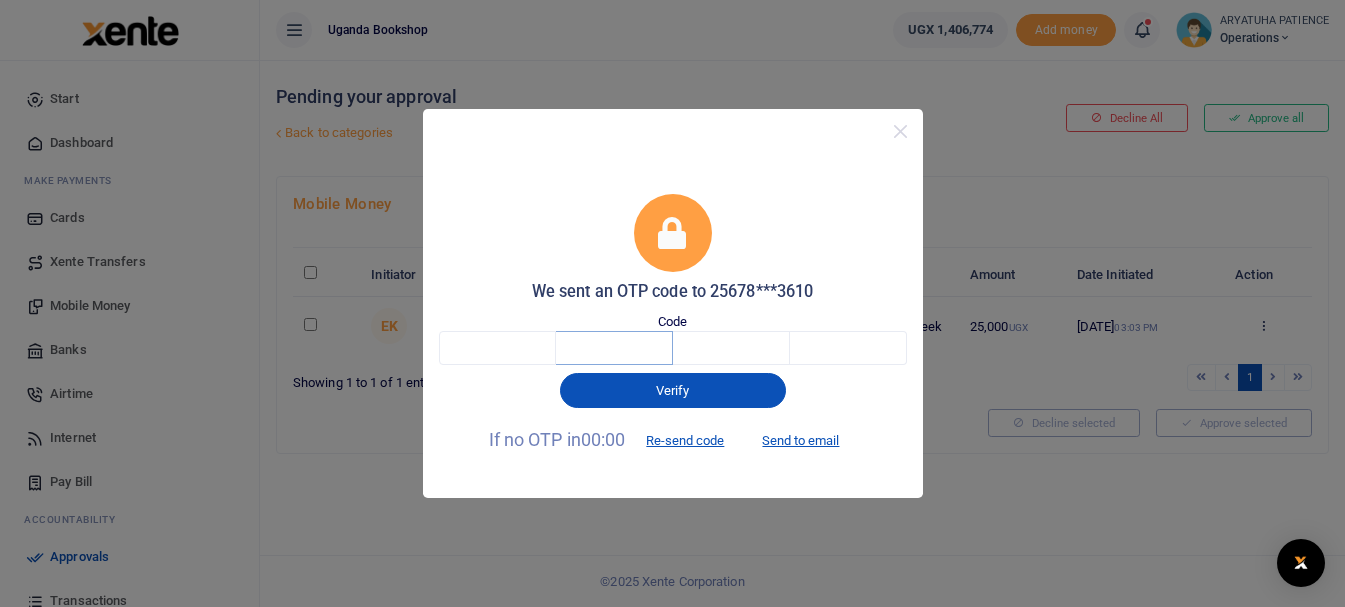click at bounding box center [614, 348] 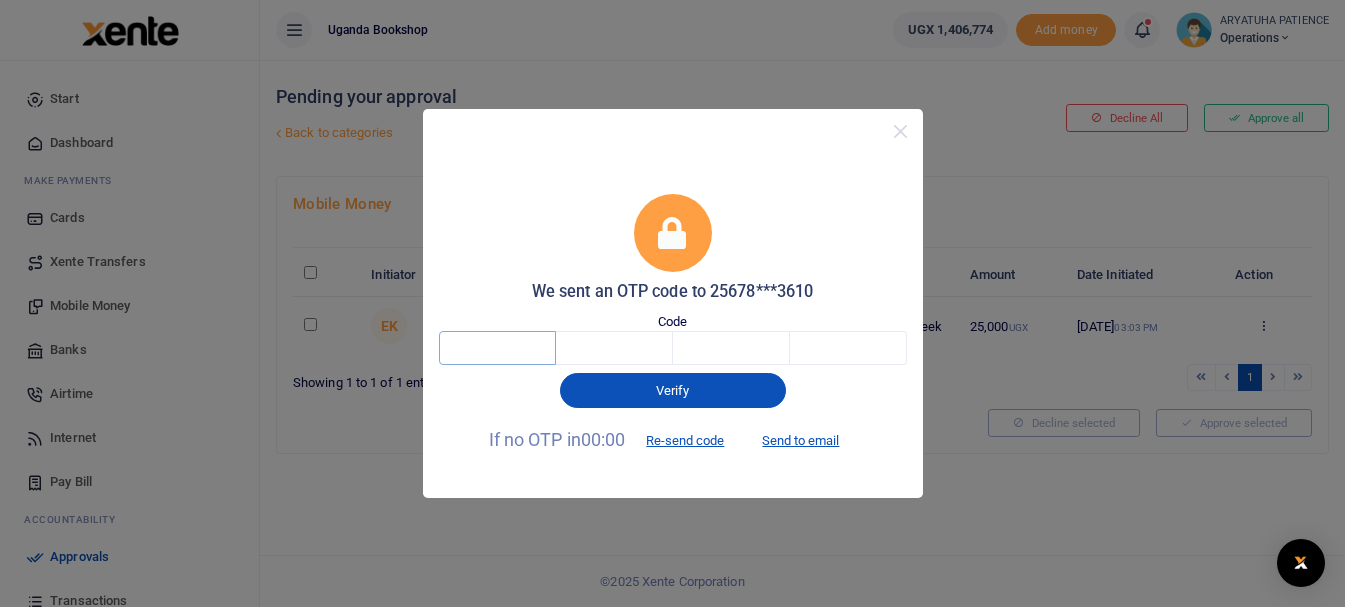 click at bounding box center (497, 348) 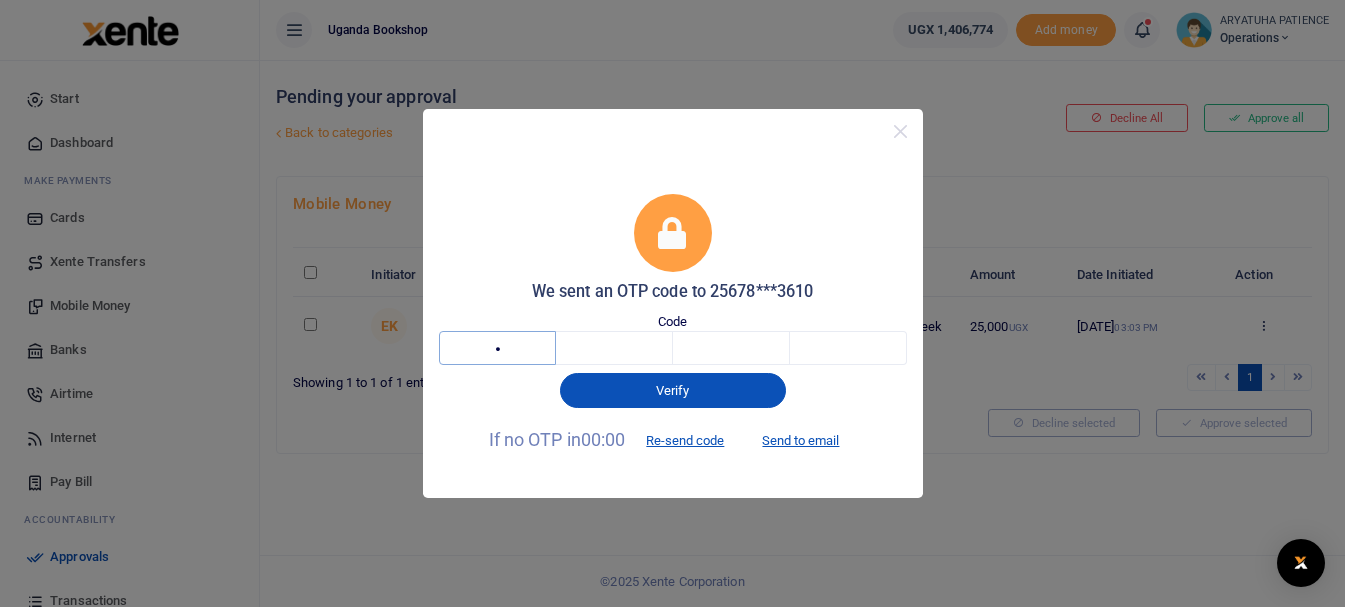 type on "2" 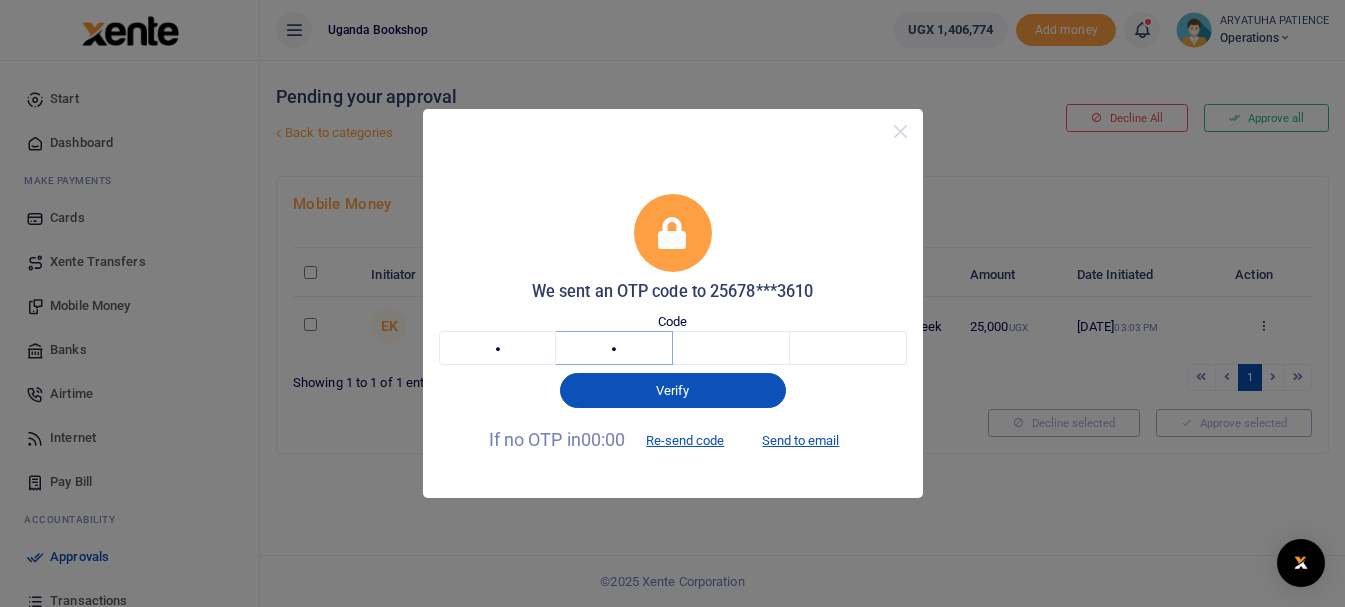 type on "8" 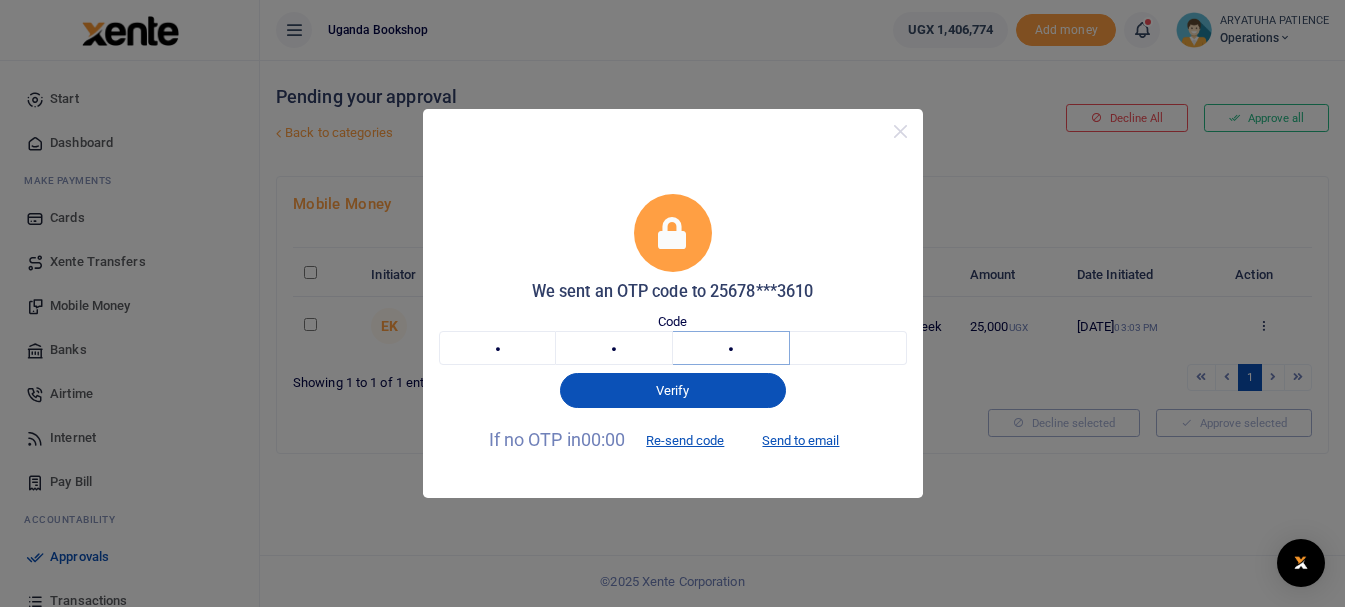 type on "0" 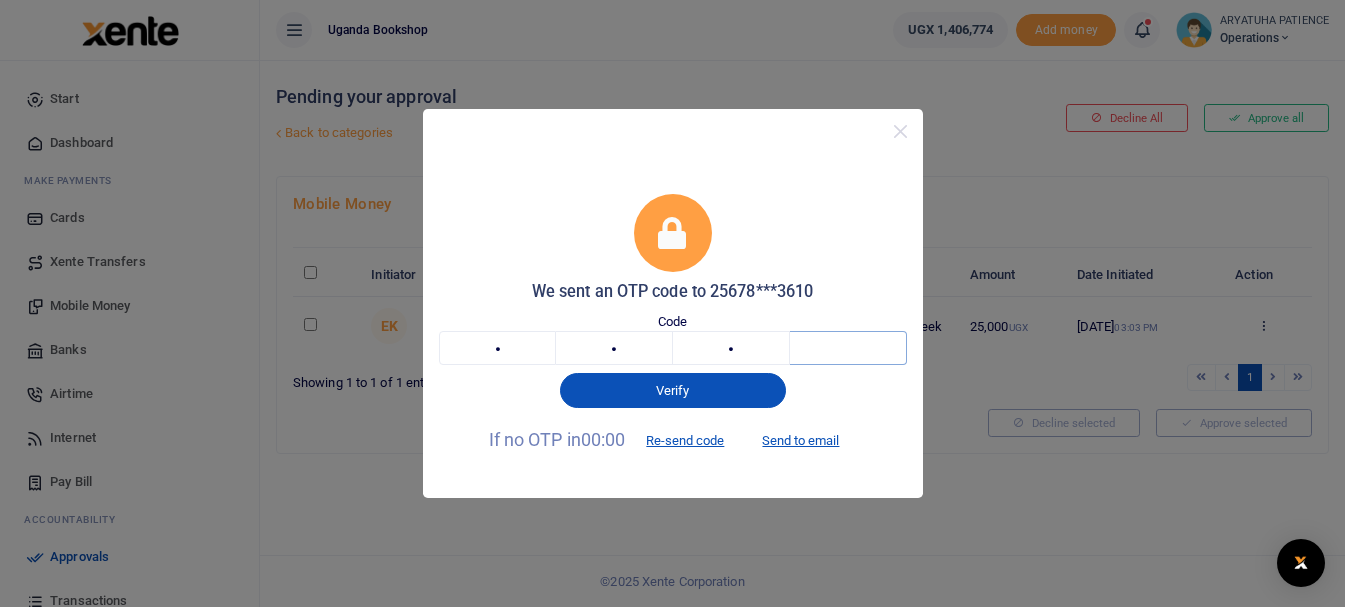 type on "3" 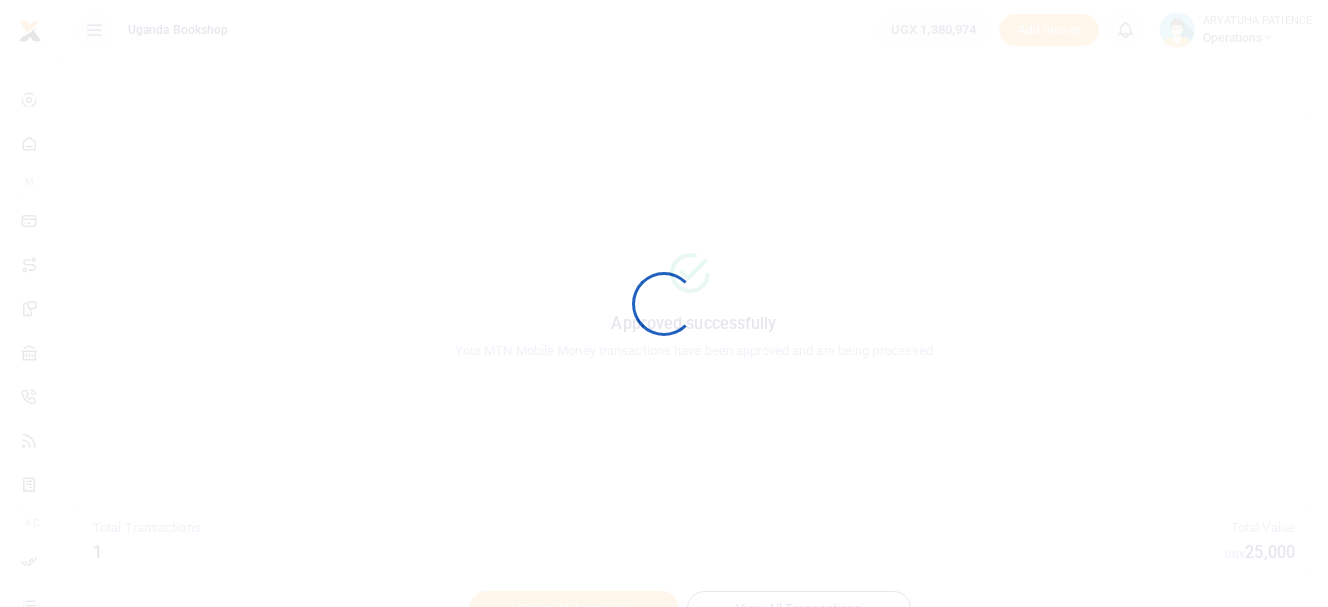 scroll, scrollTop: 0, scrollLeft: 0, axis: both 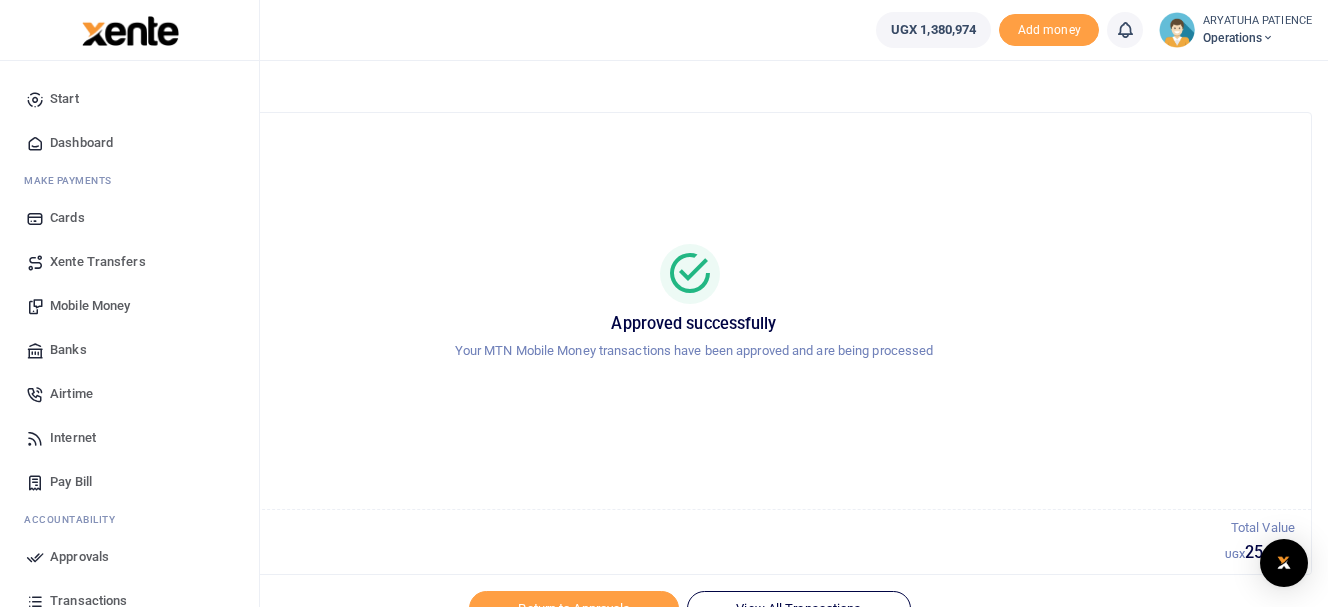 click on "Dashboard" at bounding box center (81, 143) 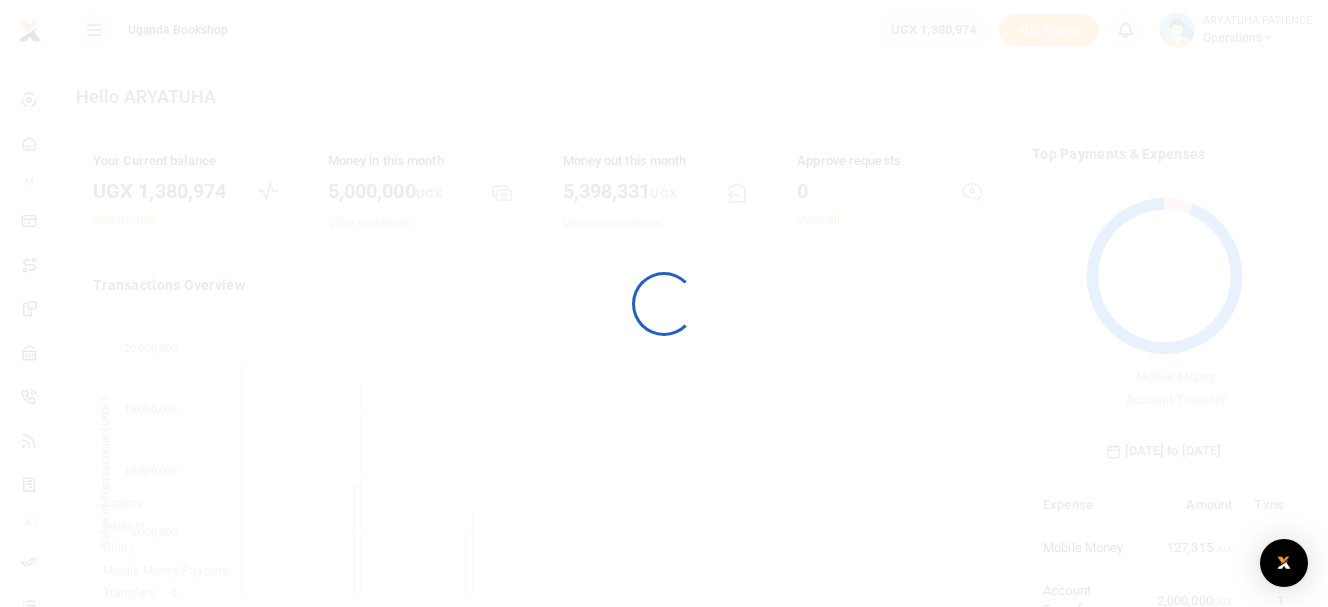 scroll, scrollTop: 0, scrollLeft: 0, axis: both 